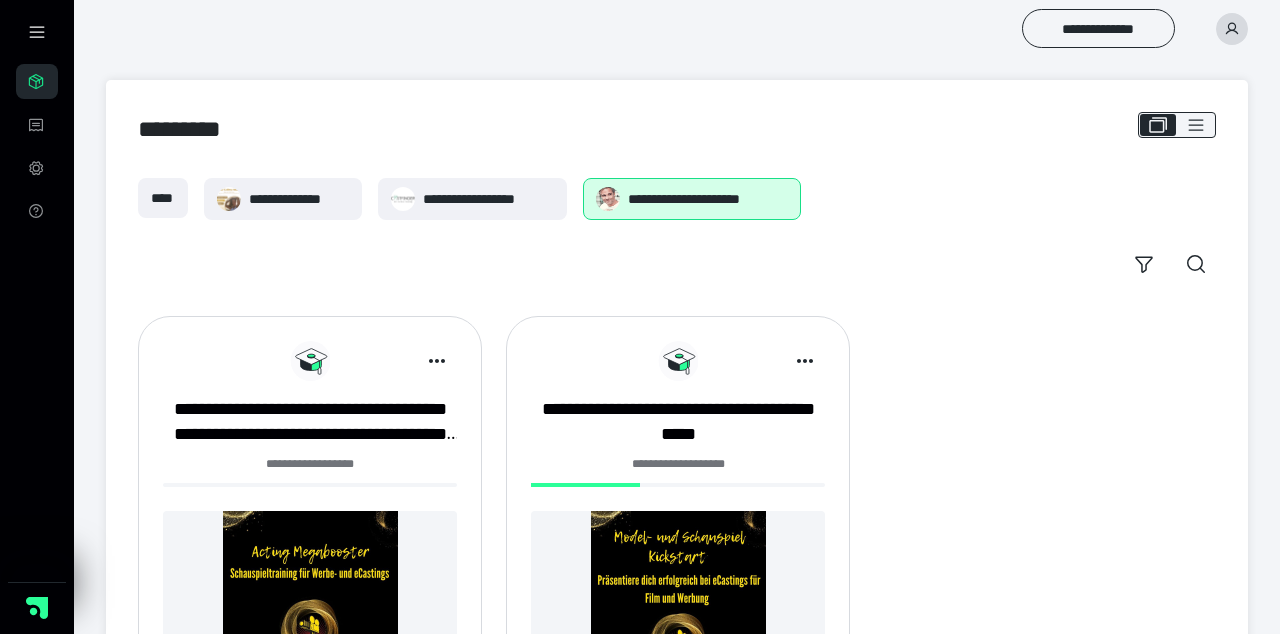 scroll, scrollTop: 22, scrollLeft: 0, axis: vertical 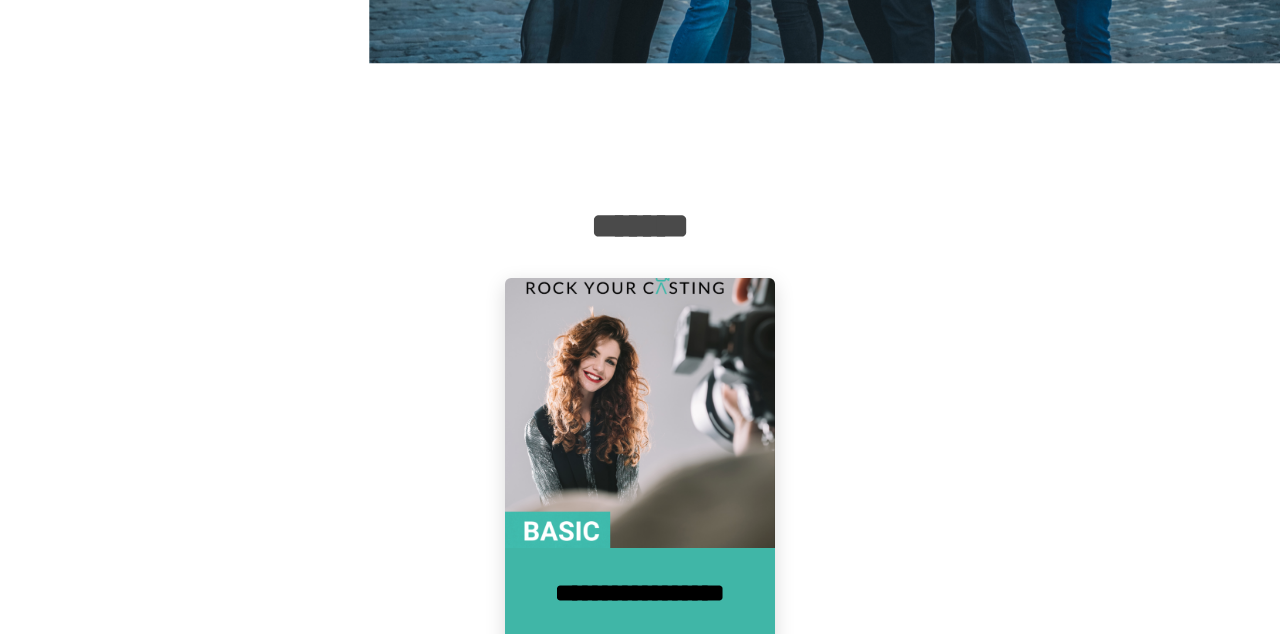 click on "**********" at bounding box center (640, 608) 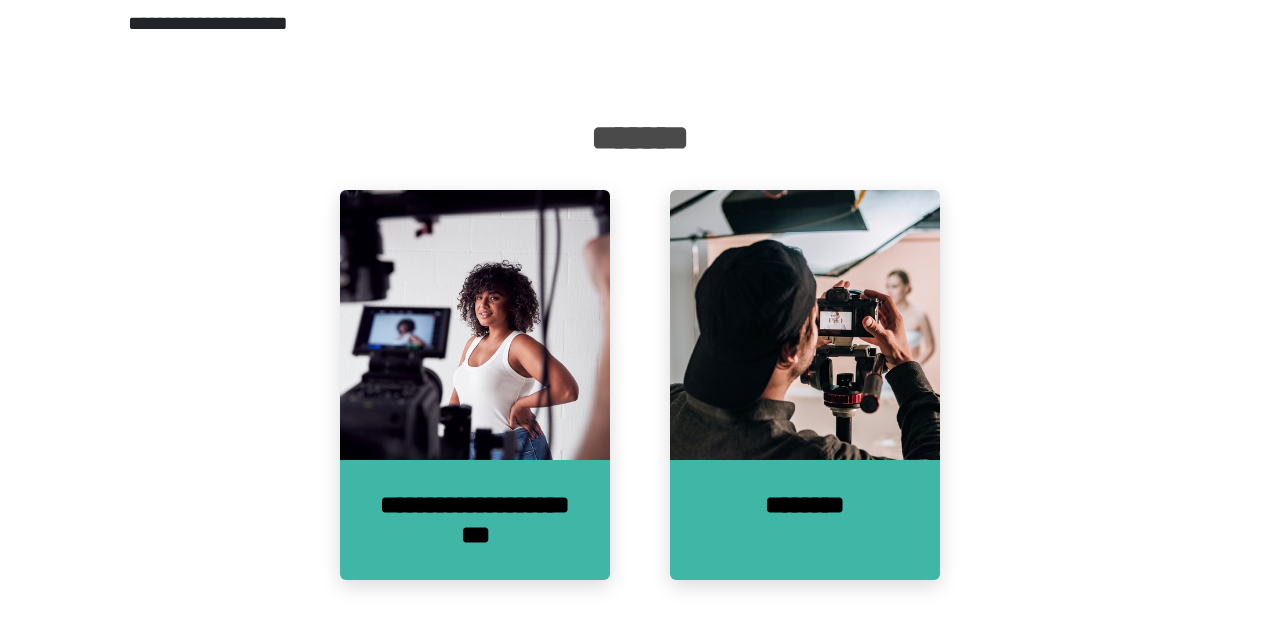scroll, scrollTop: 1369, scrollLeft: 0, axis: vertical 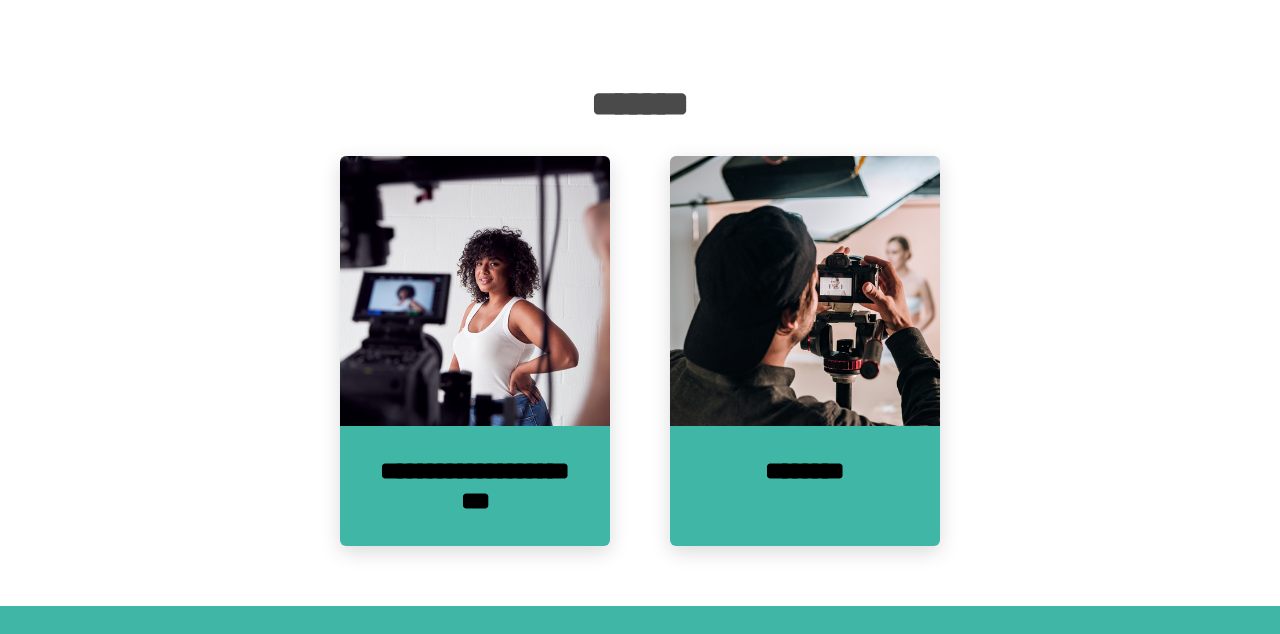 click on "********" at bounding box center (805, 486) 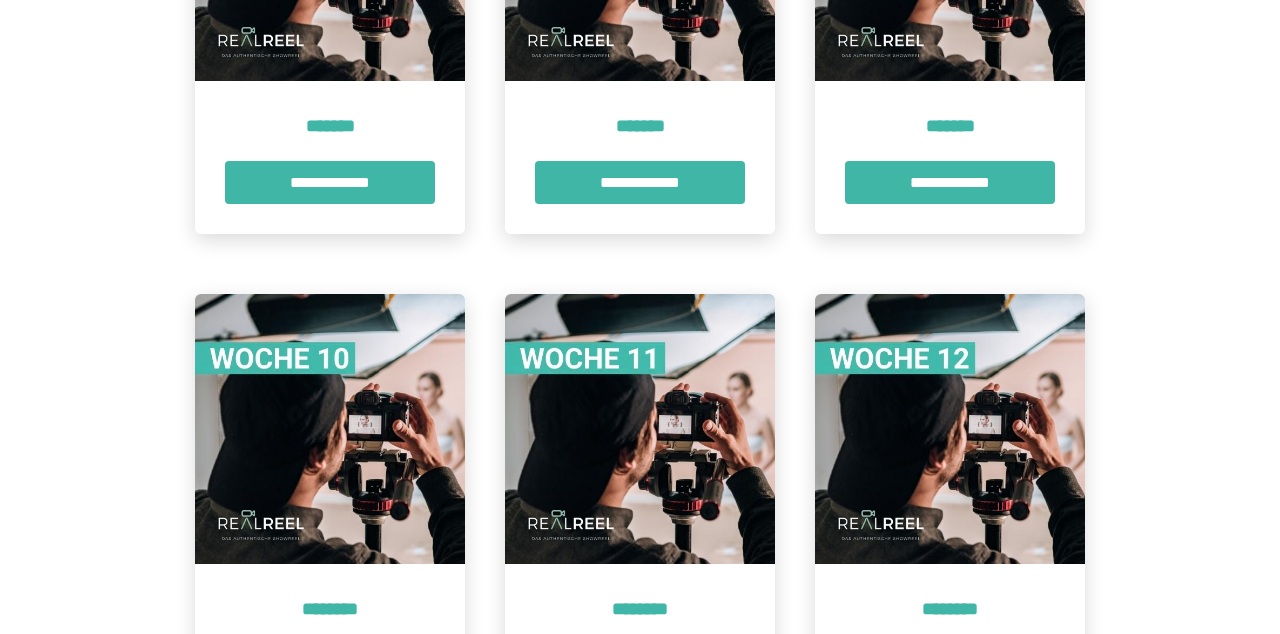 scroll, scrollTop: 1725, scrollLeft: 0, axis: vertical 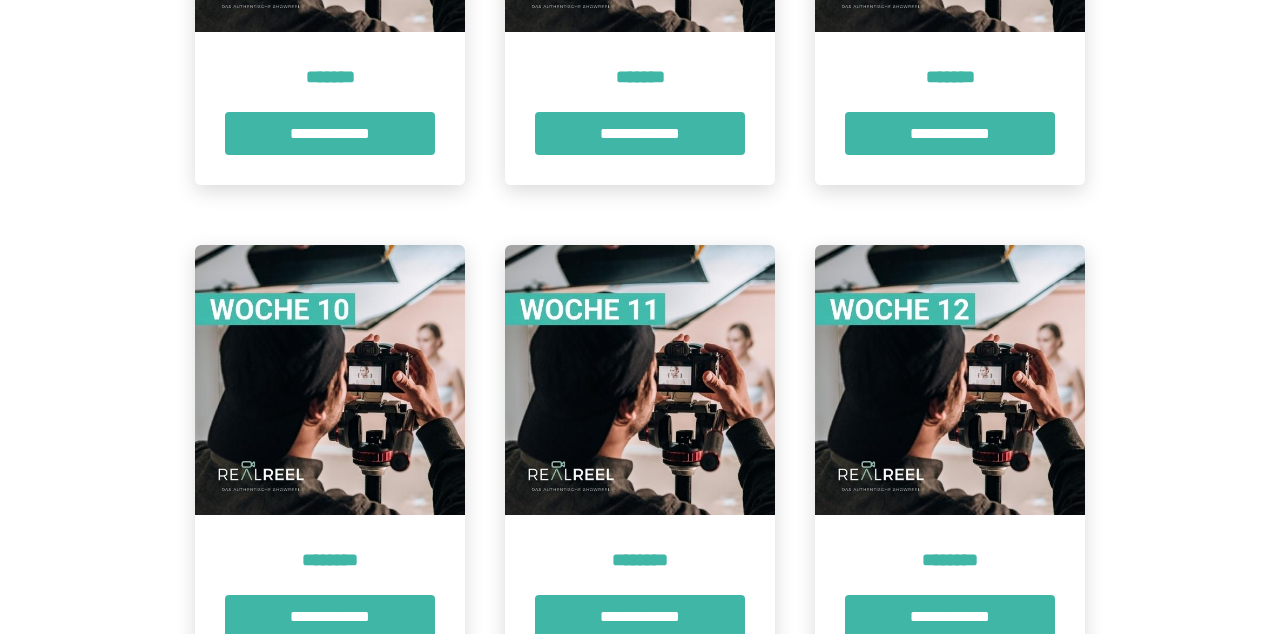 click at bounding box center [950, 380] 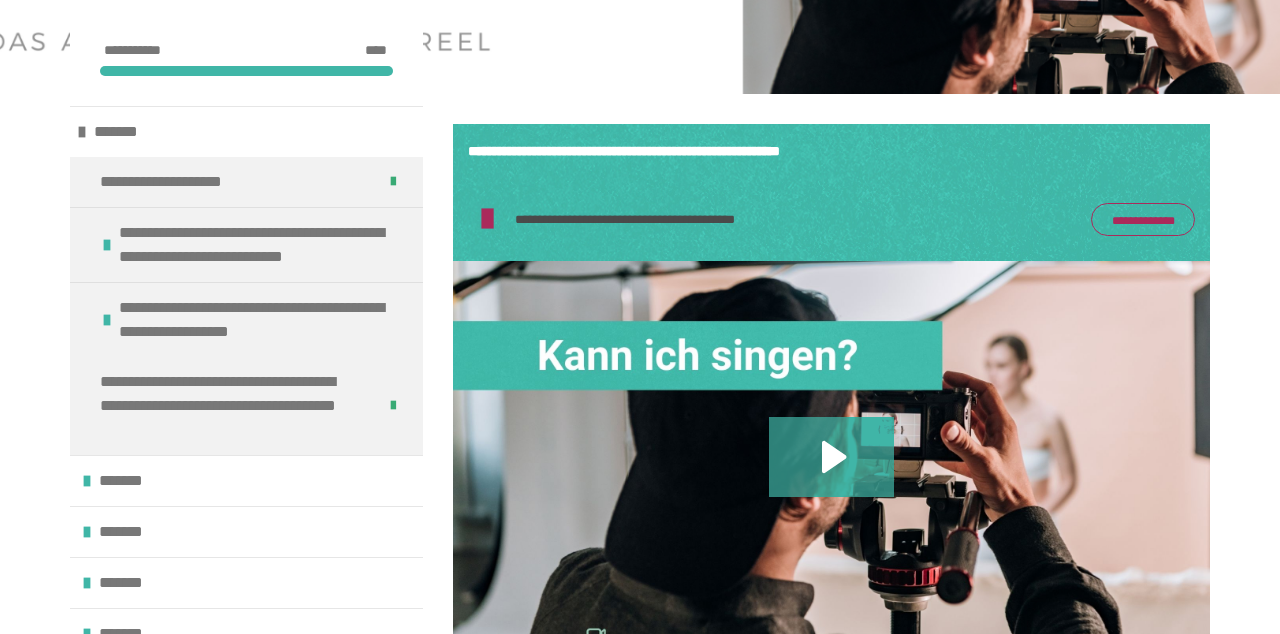 scroll, scrollTop: 431, scrollLeft: 0, axis: vertical 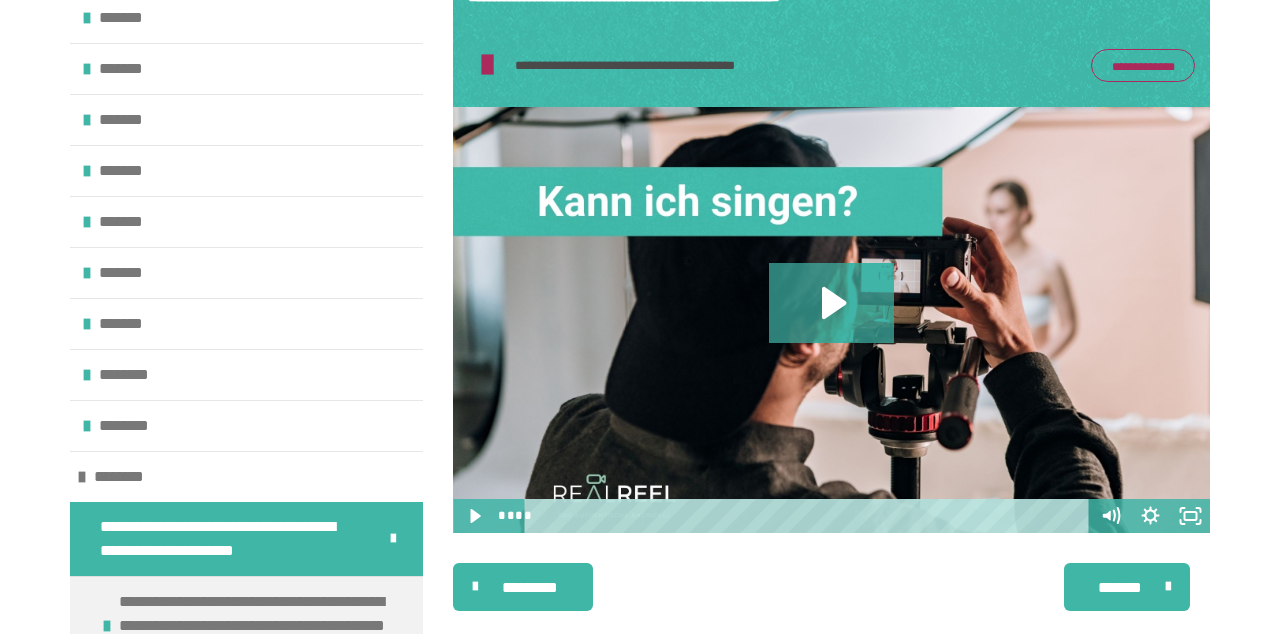 click at bounding box center [87, 426] 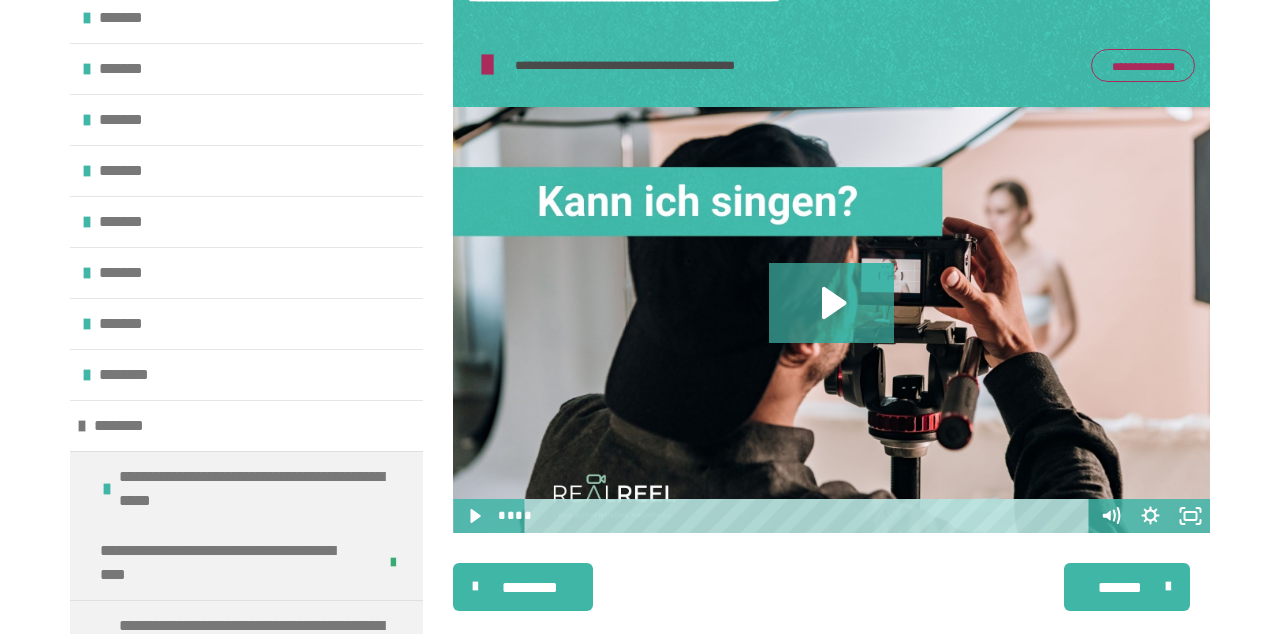 scroll, scrollTop: 275, scrollLeft: 0, axis: vertical 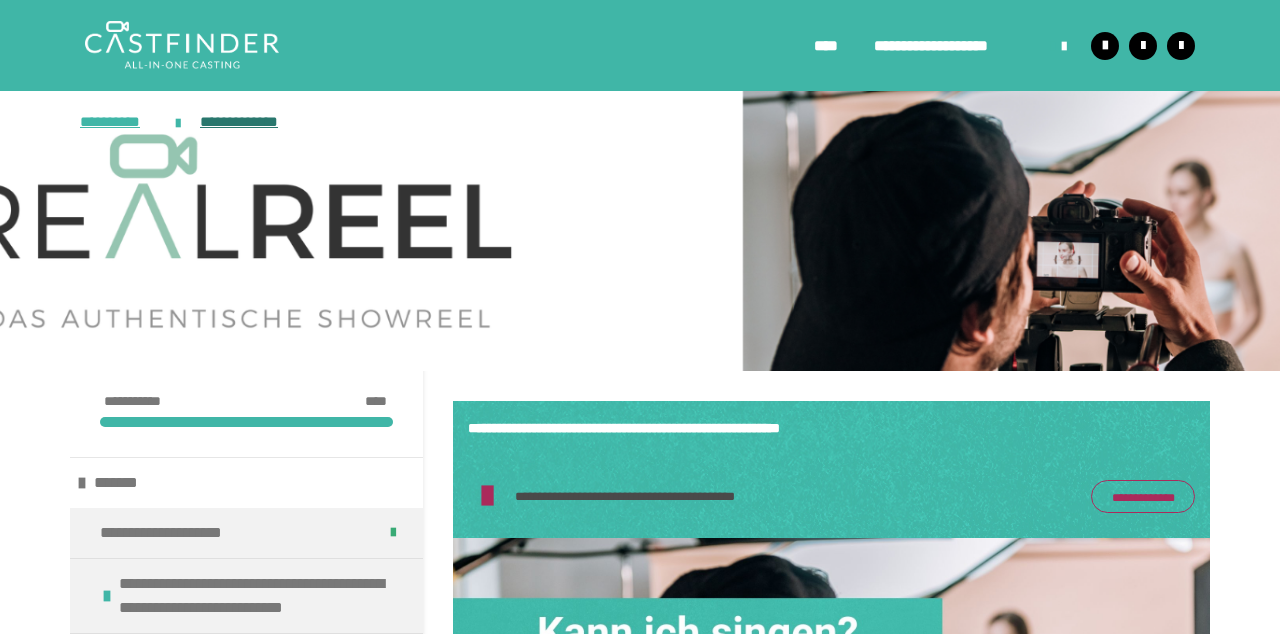 click on "**********" at bounding box center [118, 122] 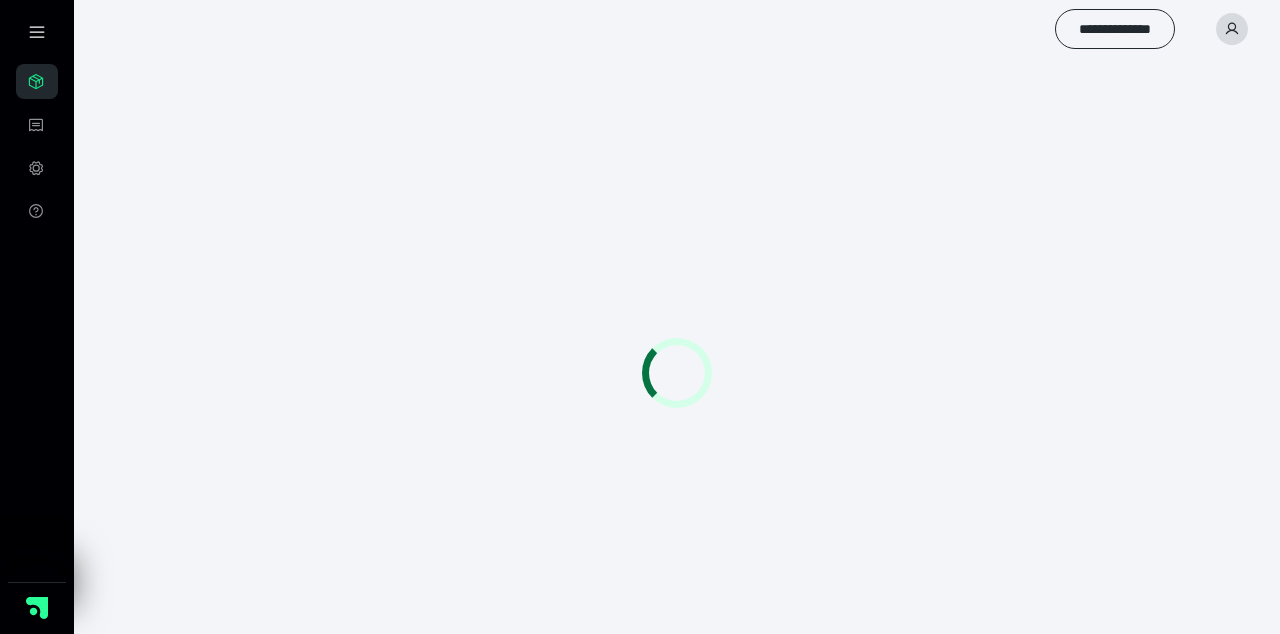 scroll, scrollTop: 0, scrollLeft: 0, axis: both 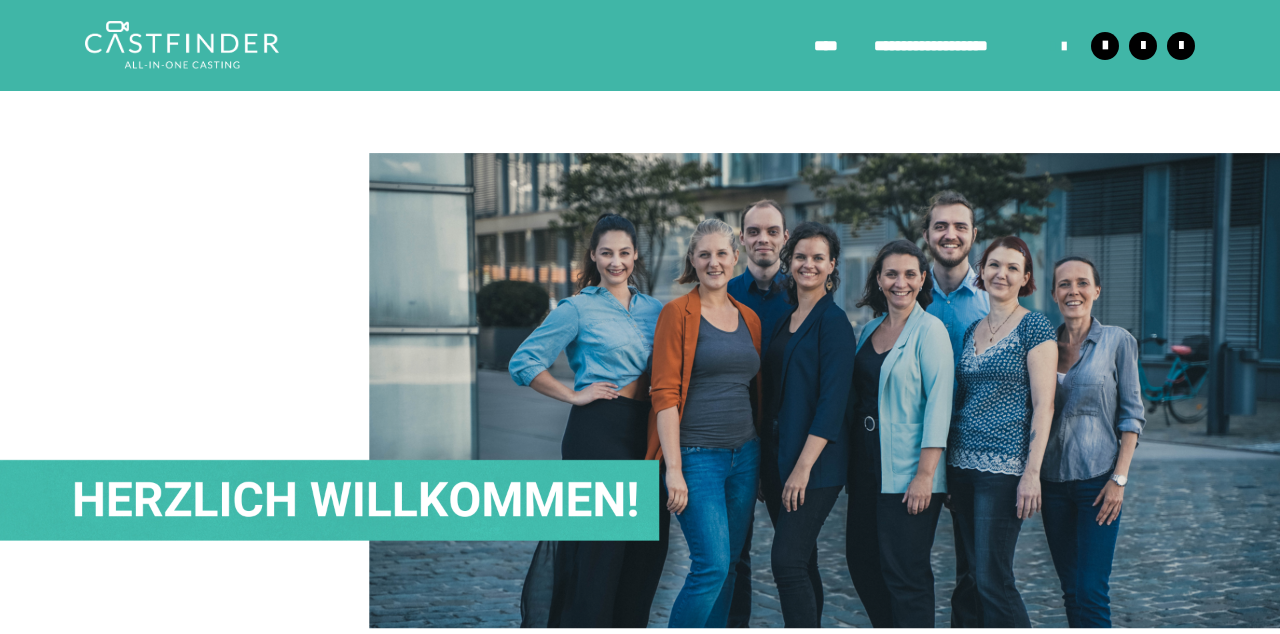 click on "**********" at bounding box center (1058, 48) 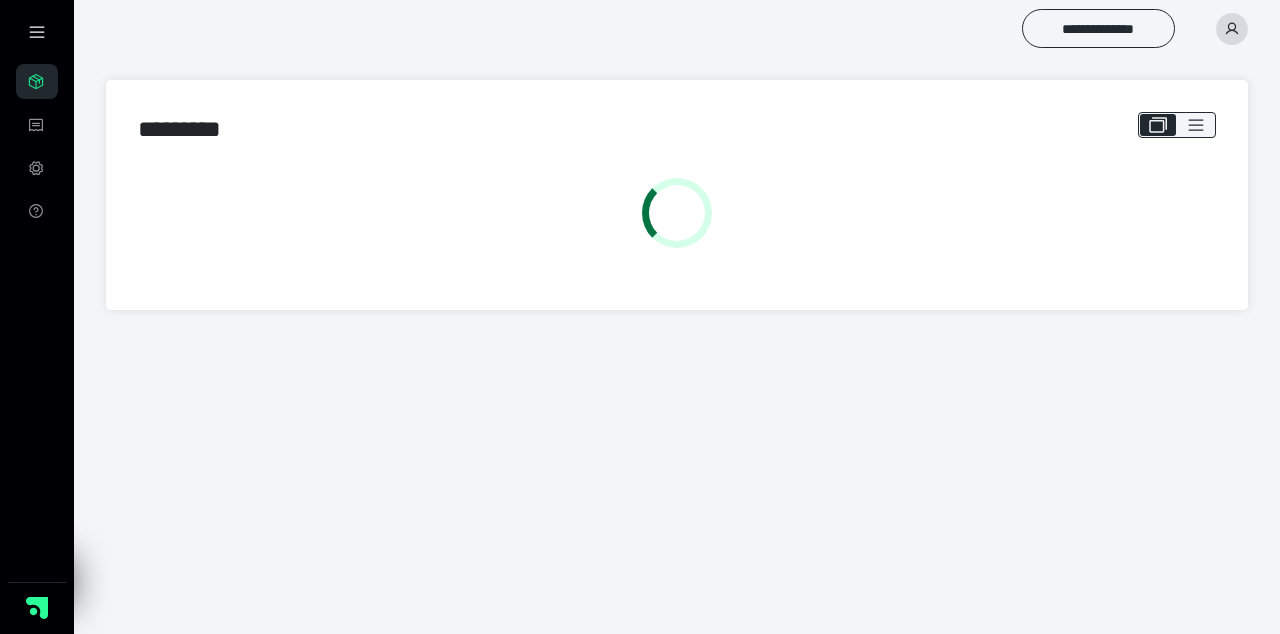 scroll, scrollTop: 0, scrollLeft: 0, axis: both 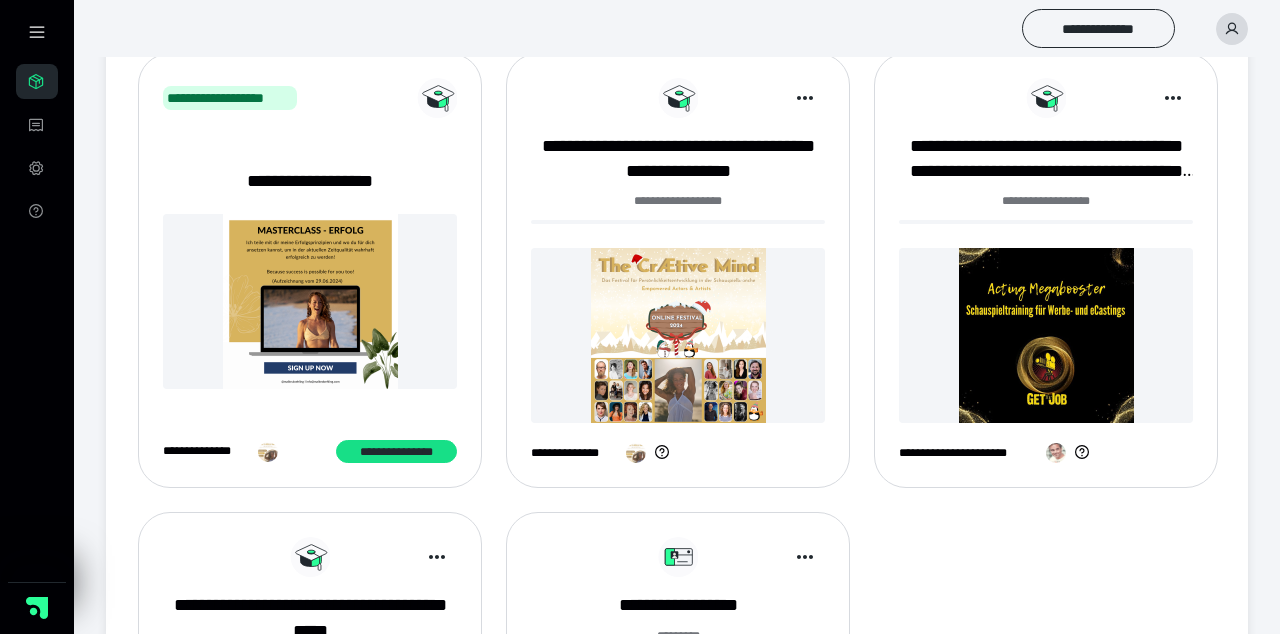 click at bounding box center (678, 335) 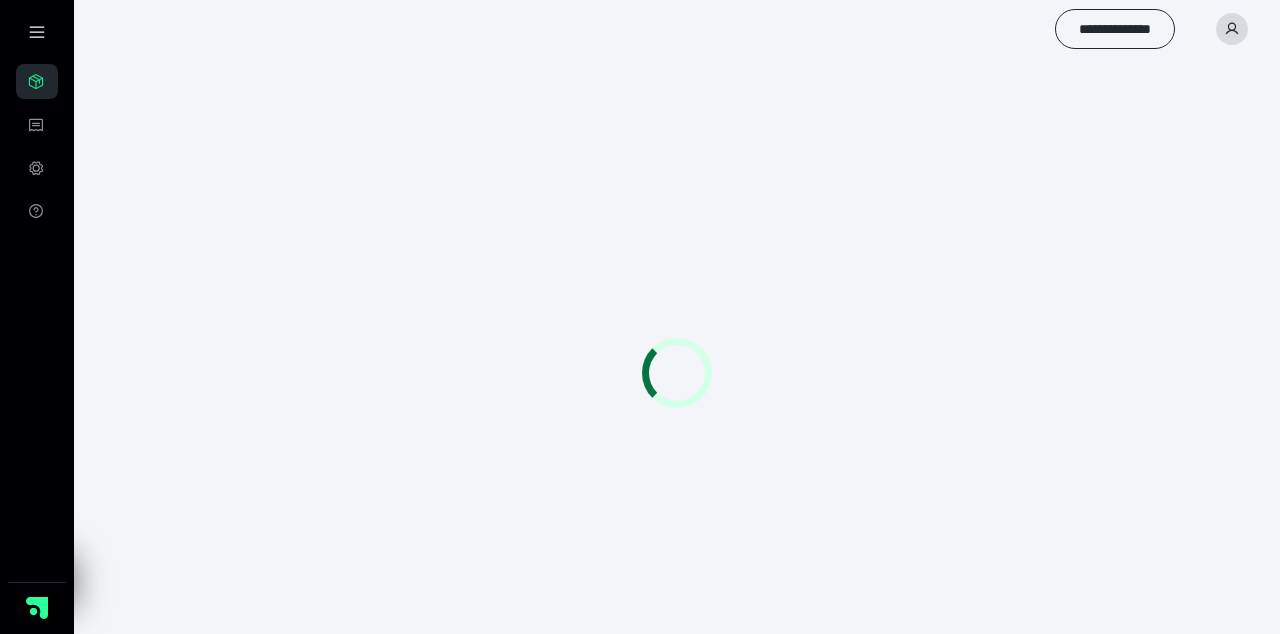 scroll, scrollTop: 0, scrollLeft: 0, axis: both 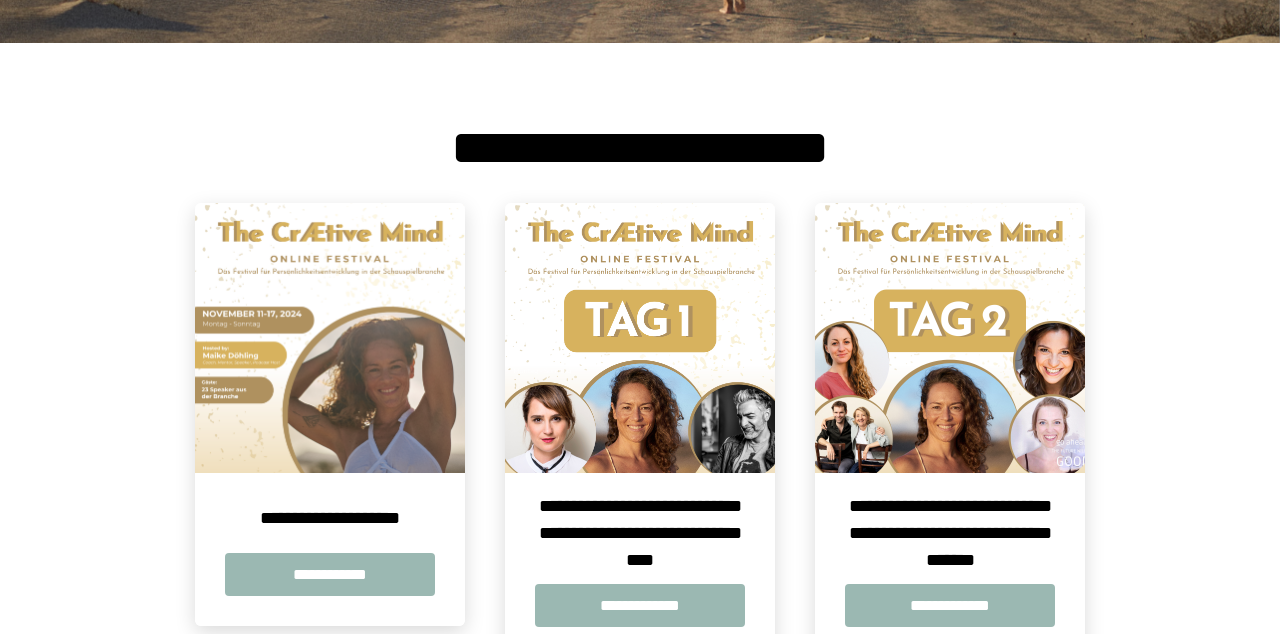click on "**********" at bounding box center [330, 574] 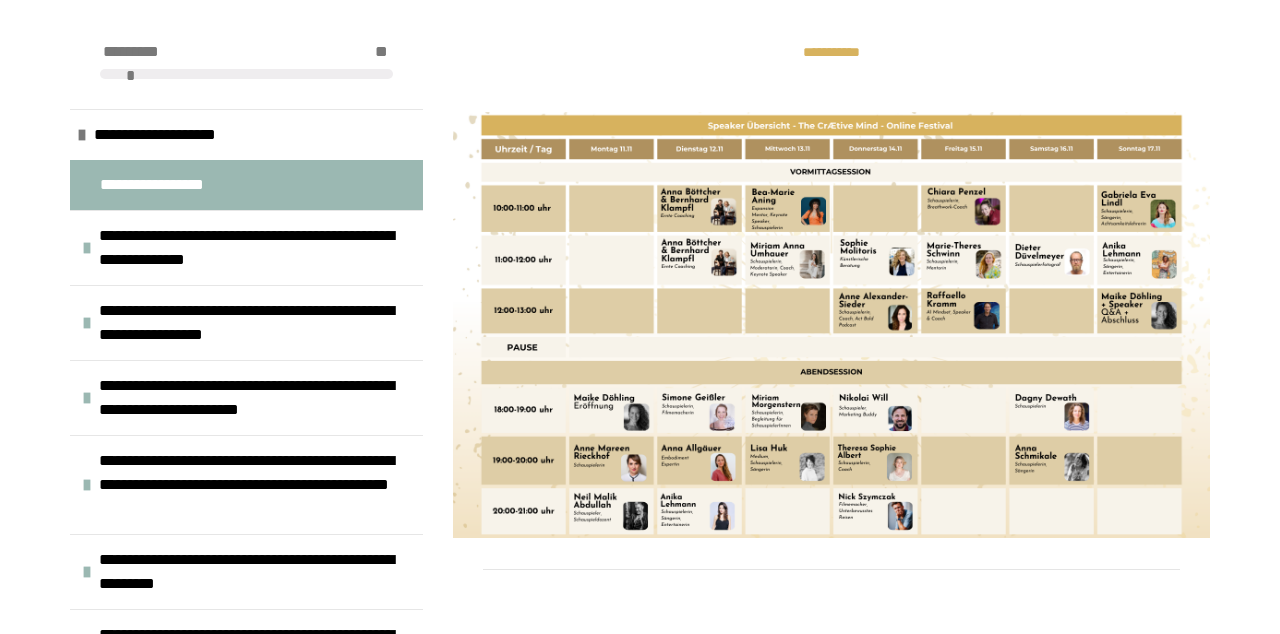 scroll, scrollTop: 3118, scrollLeft: 0, axis: vertical 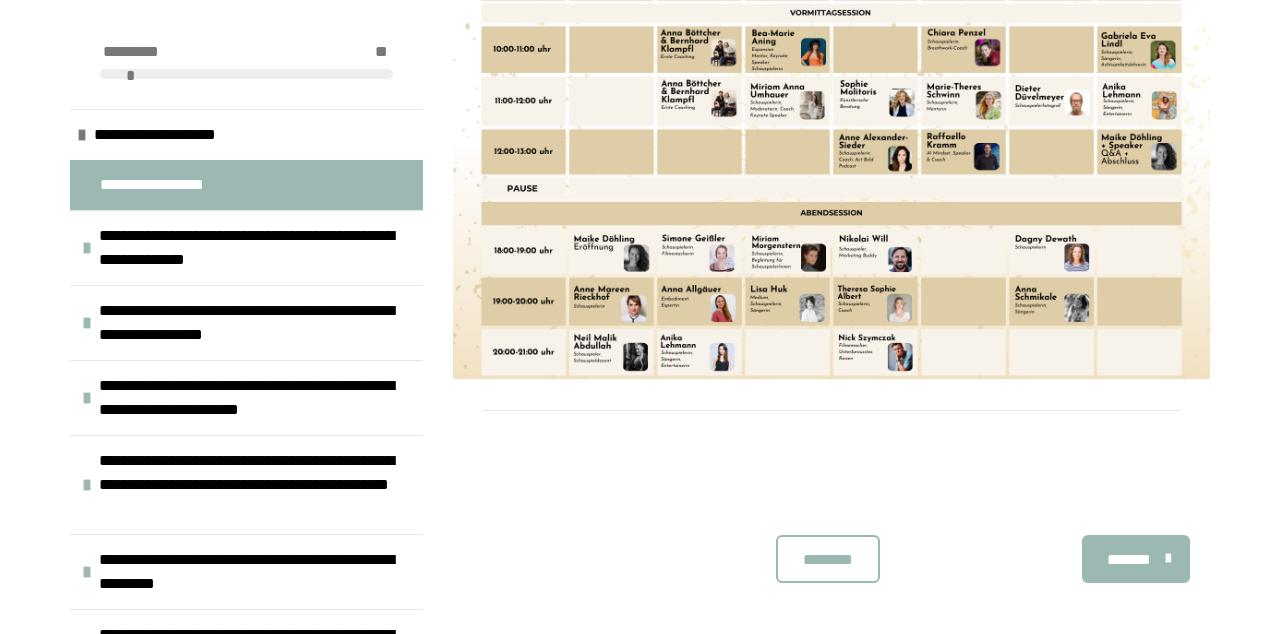click on "********" at bounding box center (828, 560) 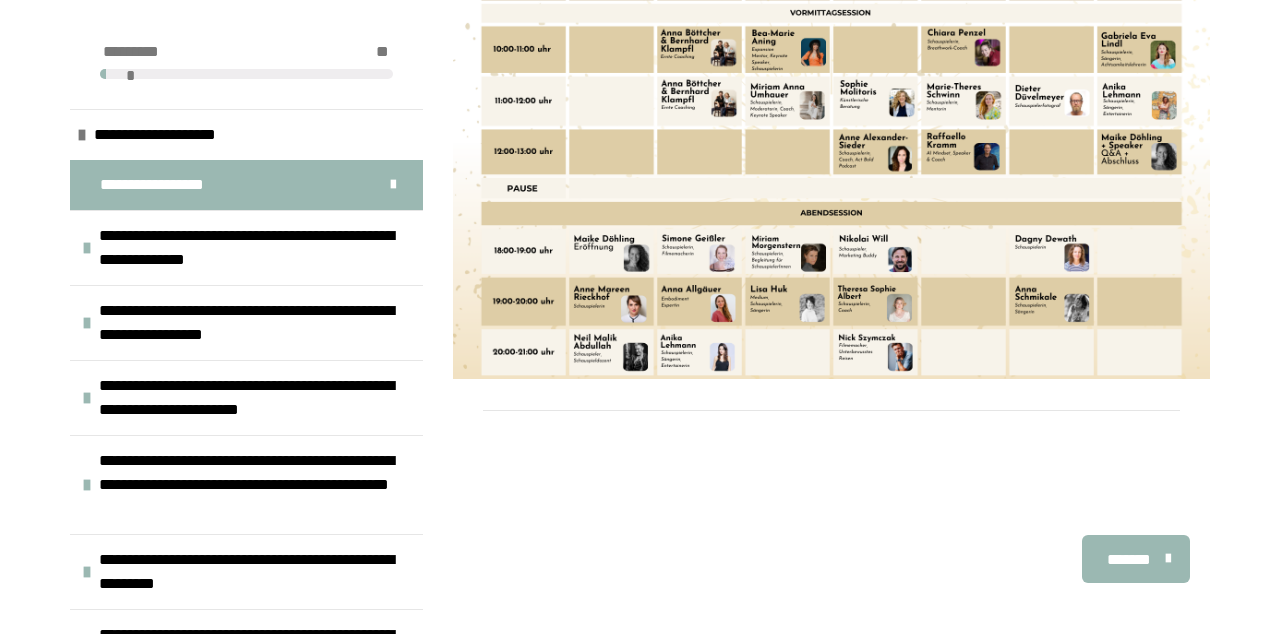 click on "*******" at bounding box center (1129, 560) 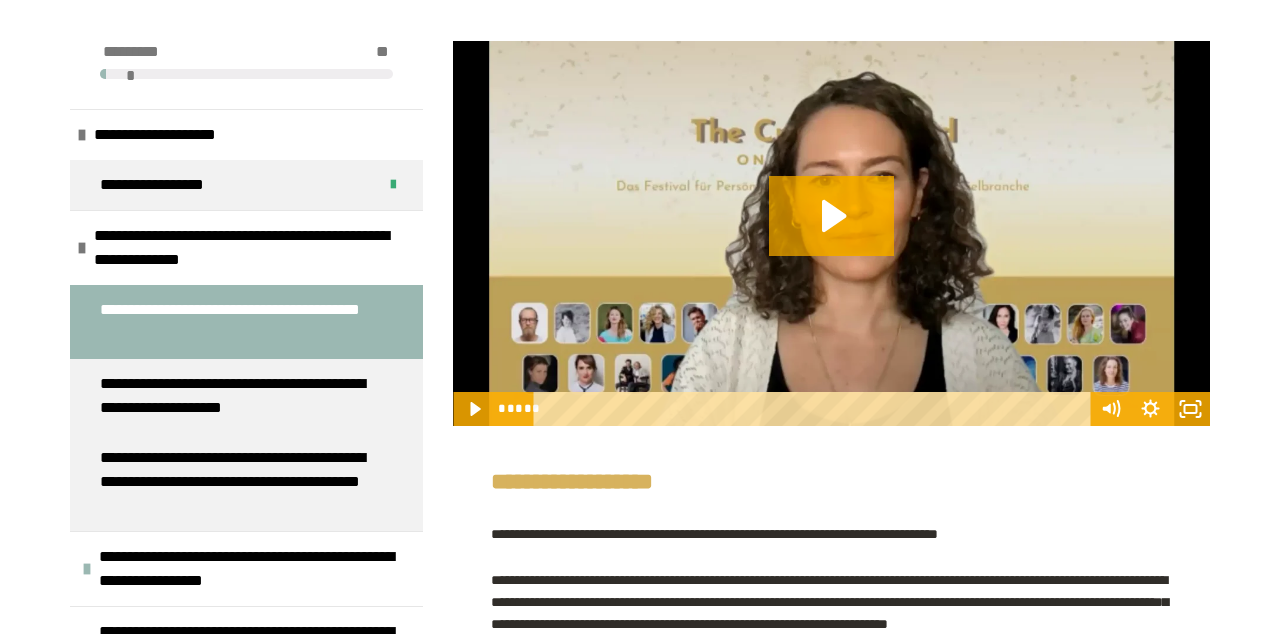 scroll, scrollTop: 403, scrollLeft: 0, axis: vertical 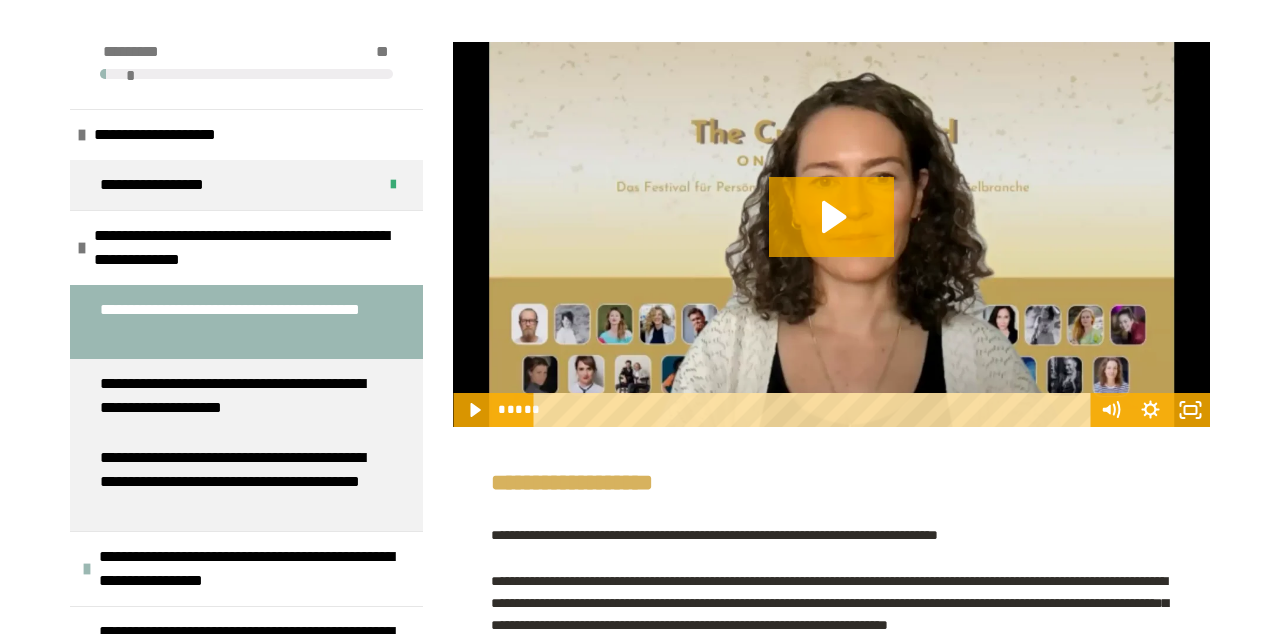 click 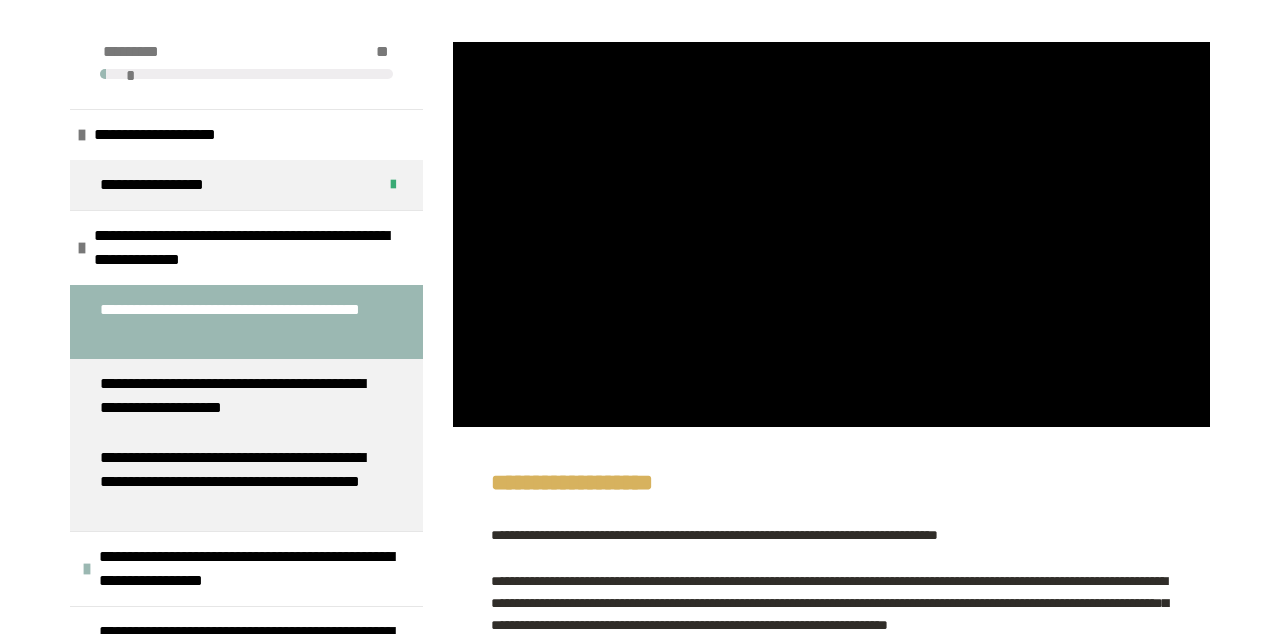 scroll, scrollTop: 392, scrollLeft: 0, axis: vertical 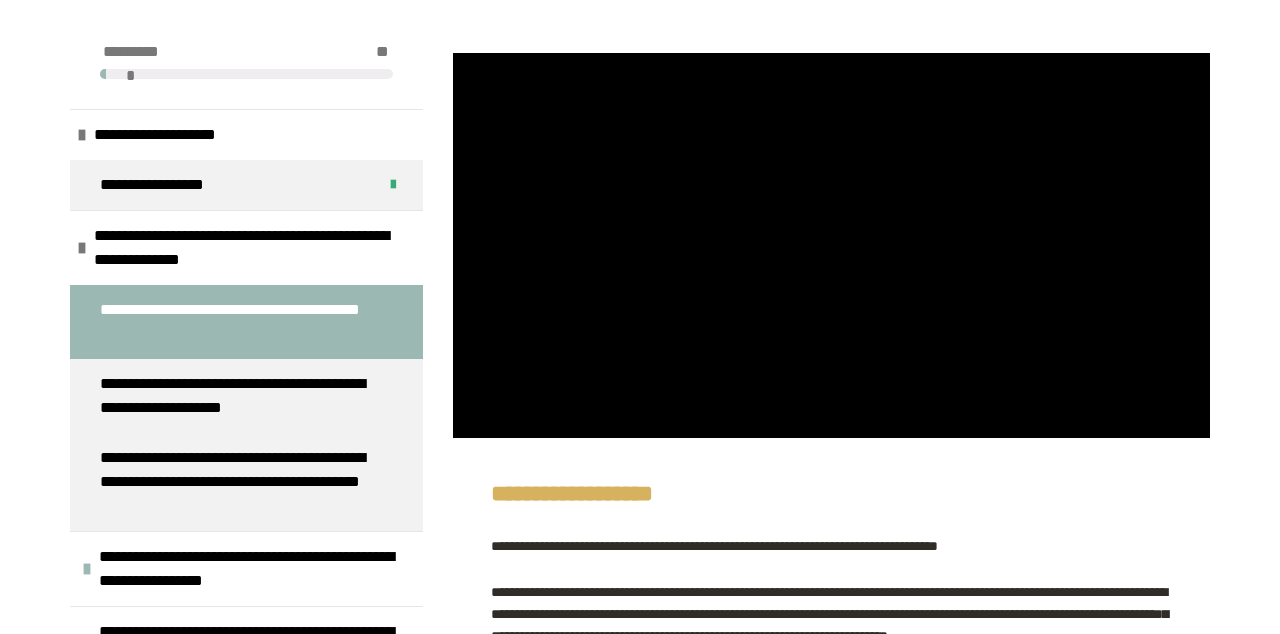 click at bounding box center [831, 246] 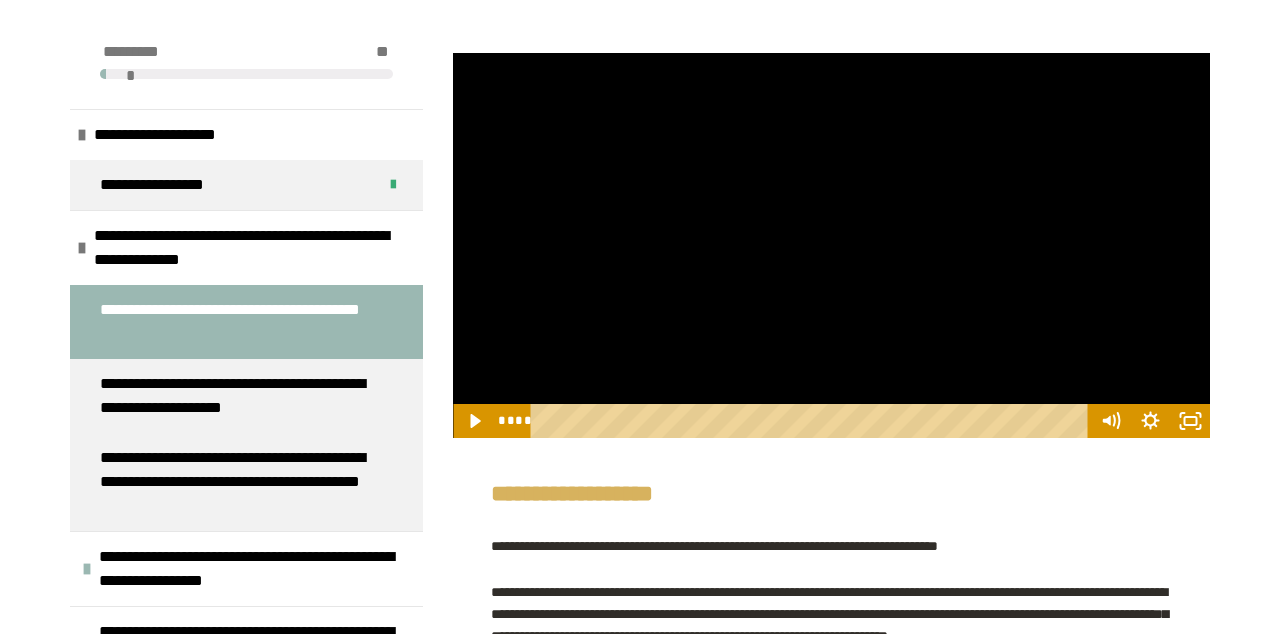 click 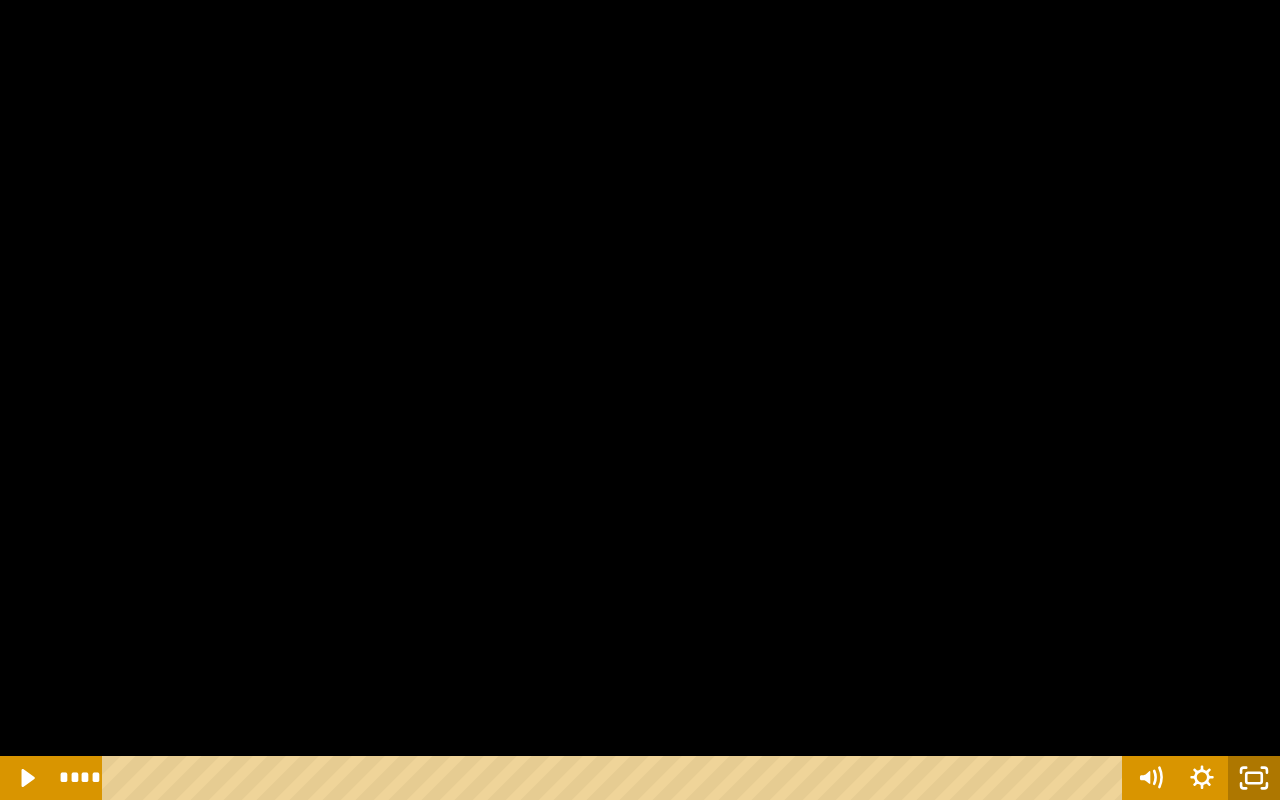 click 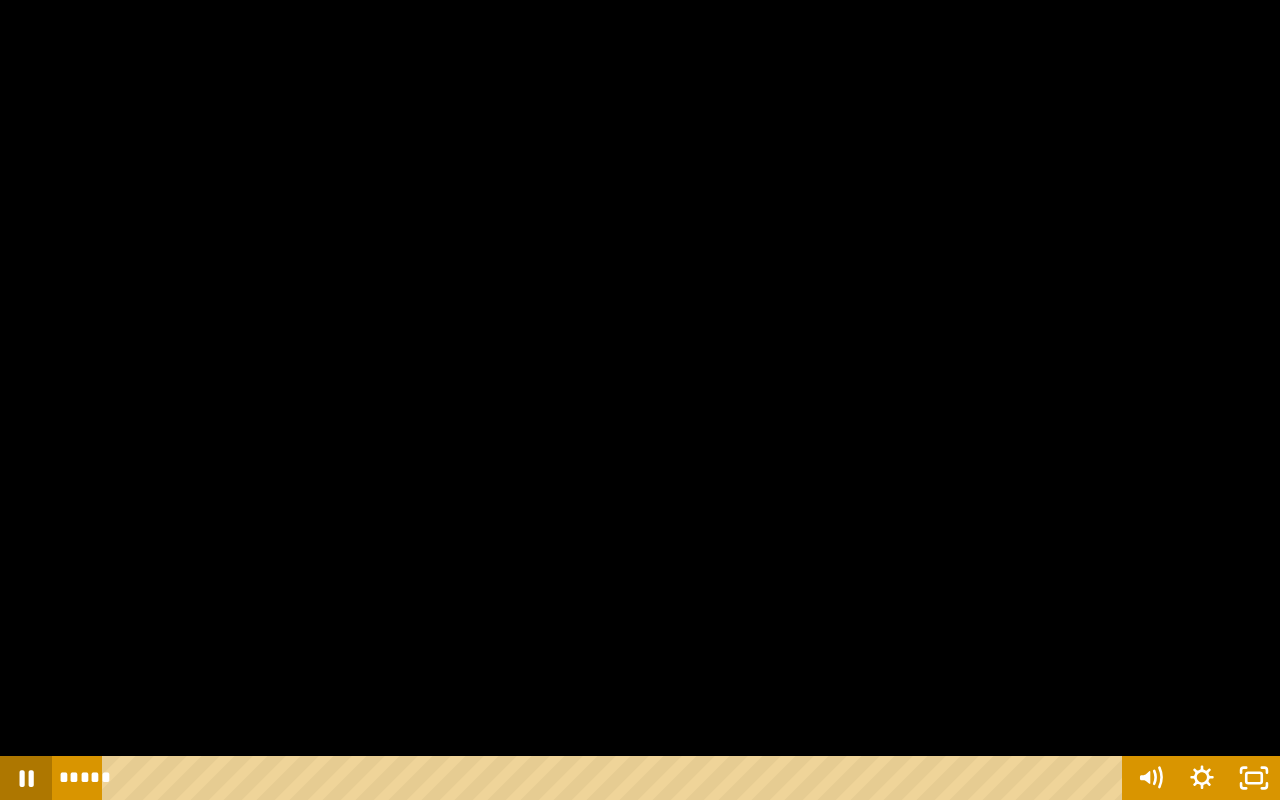 click at bounding box center [640, 400] 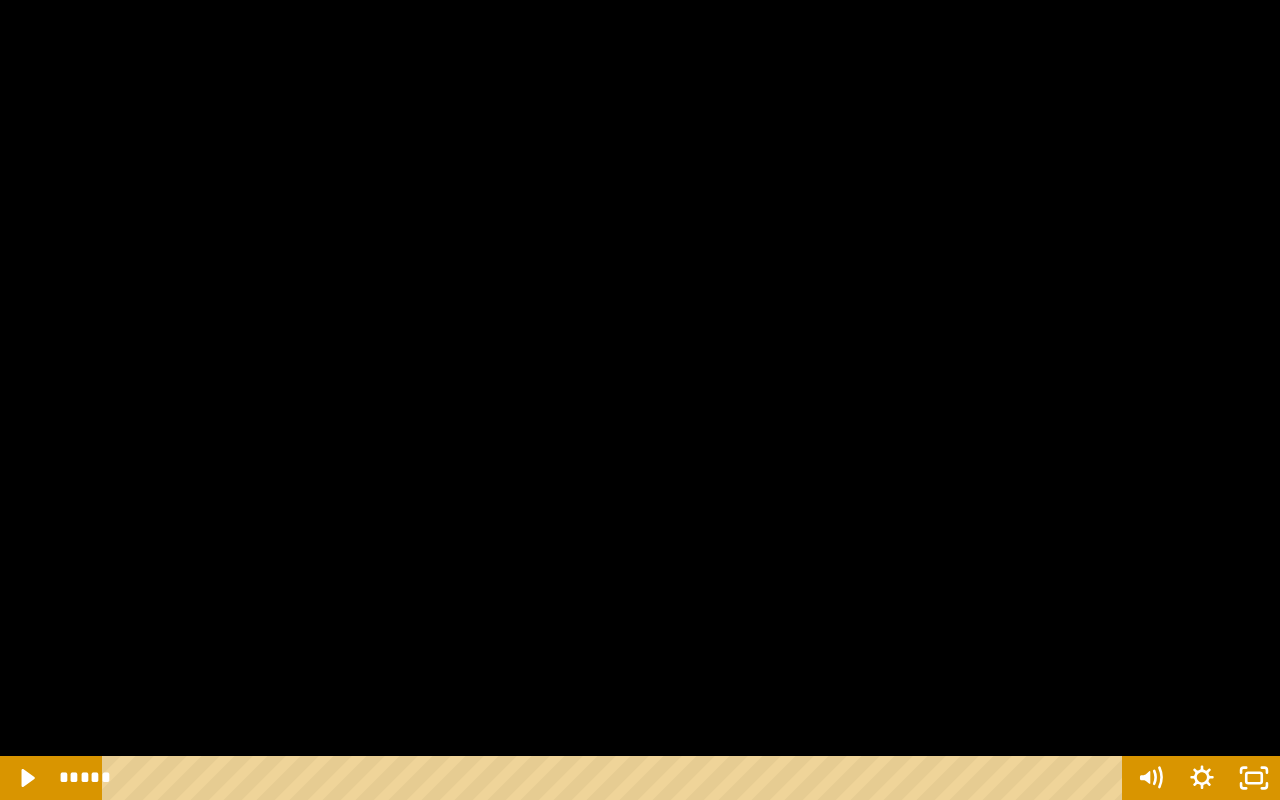 click 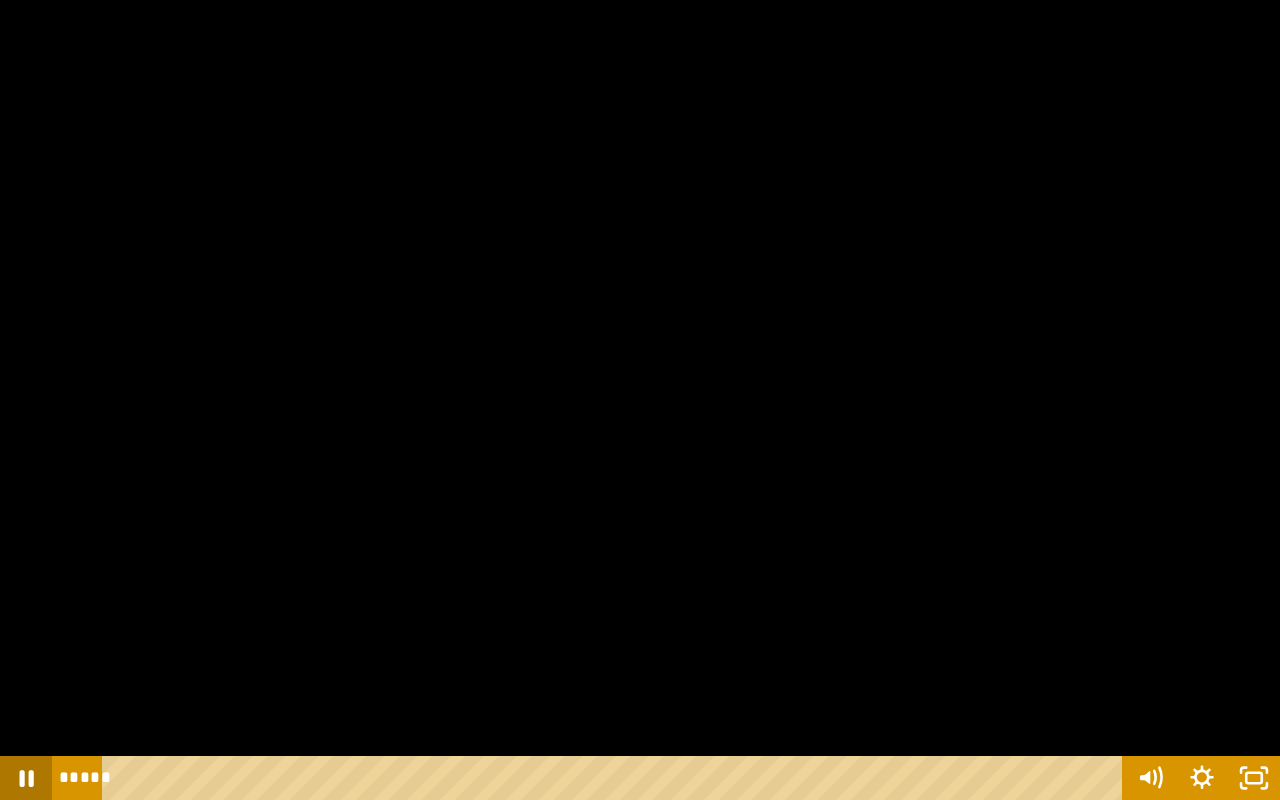 click 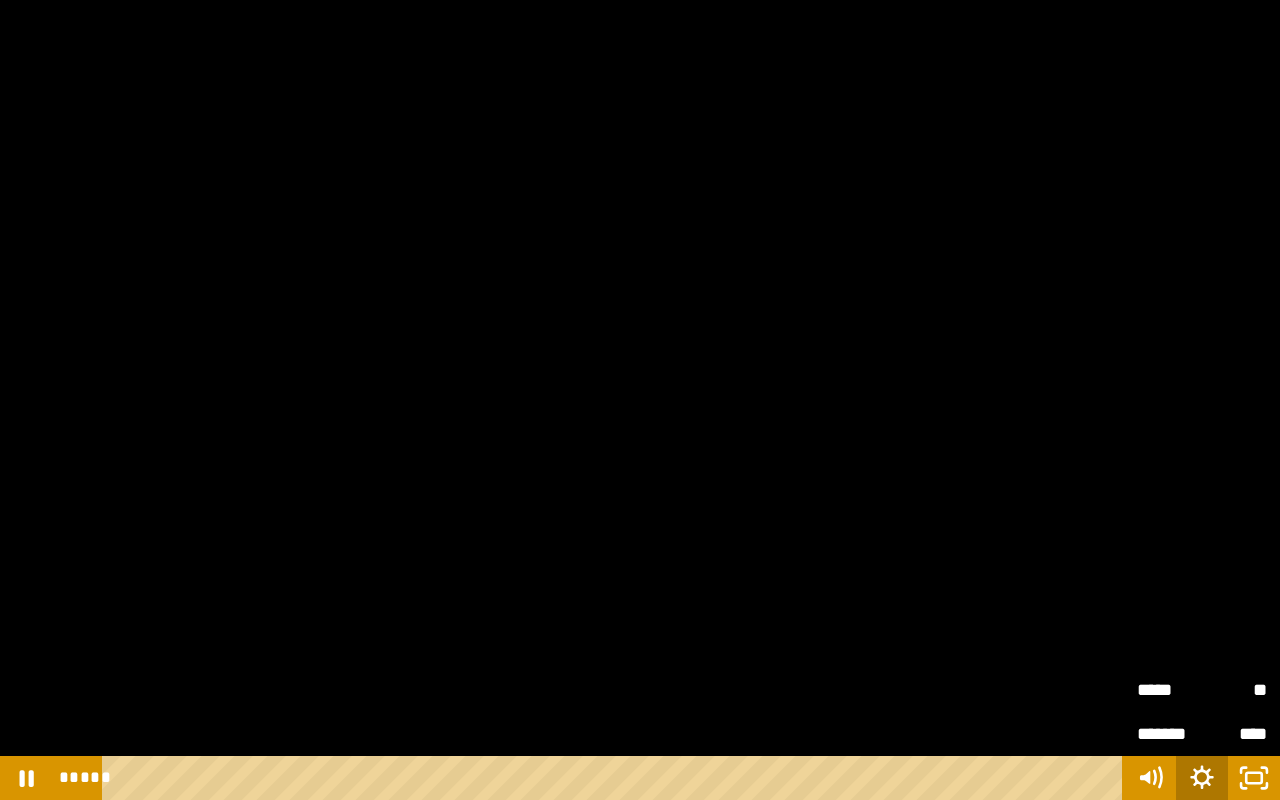 click on "**" at bounding box center (1234, 690) 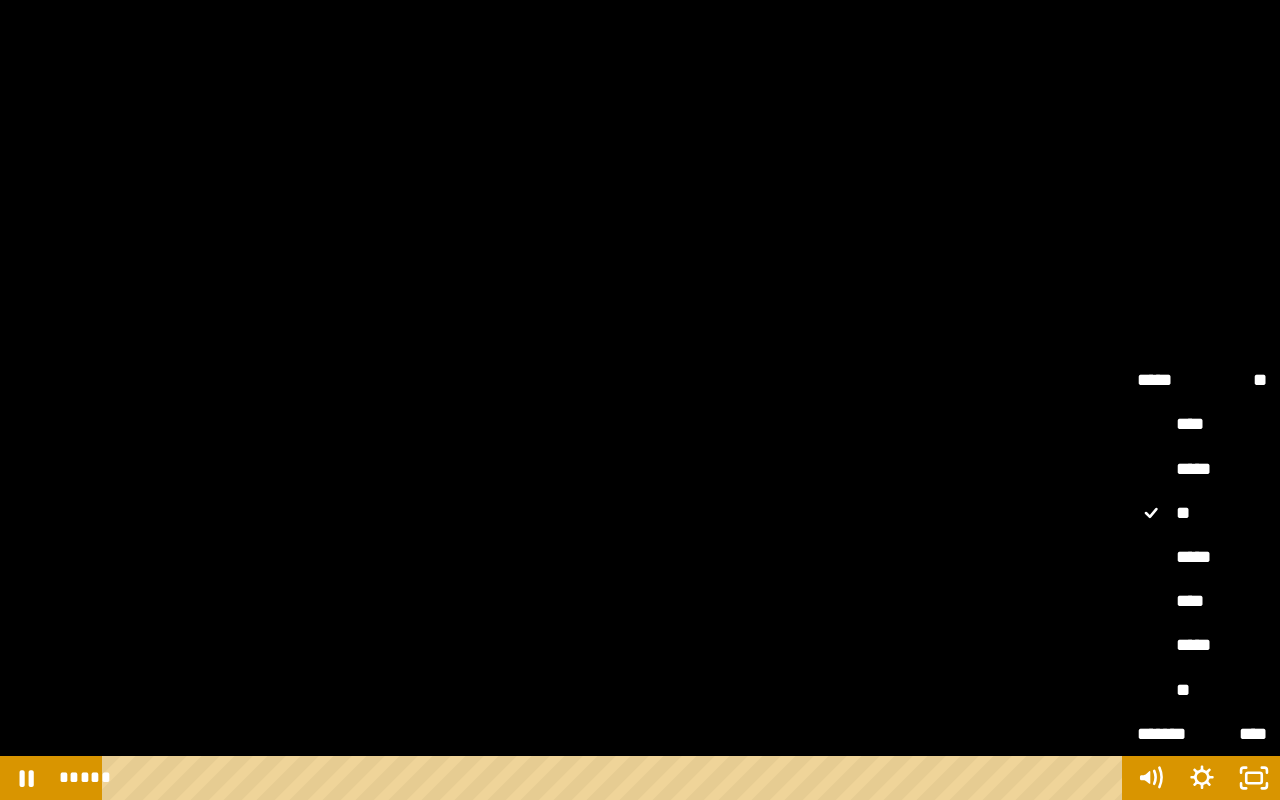 click on "*****" at bounding box center (1202, 557) 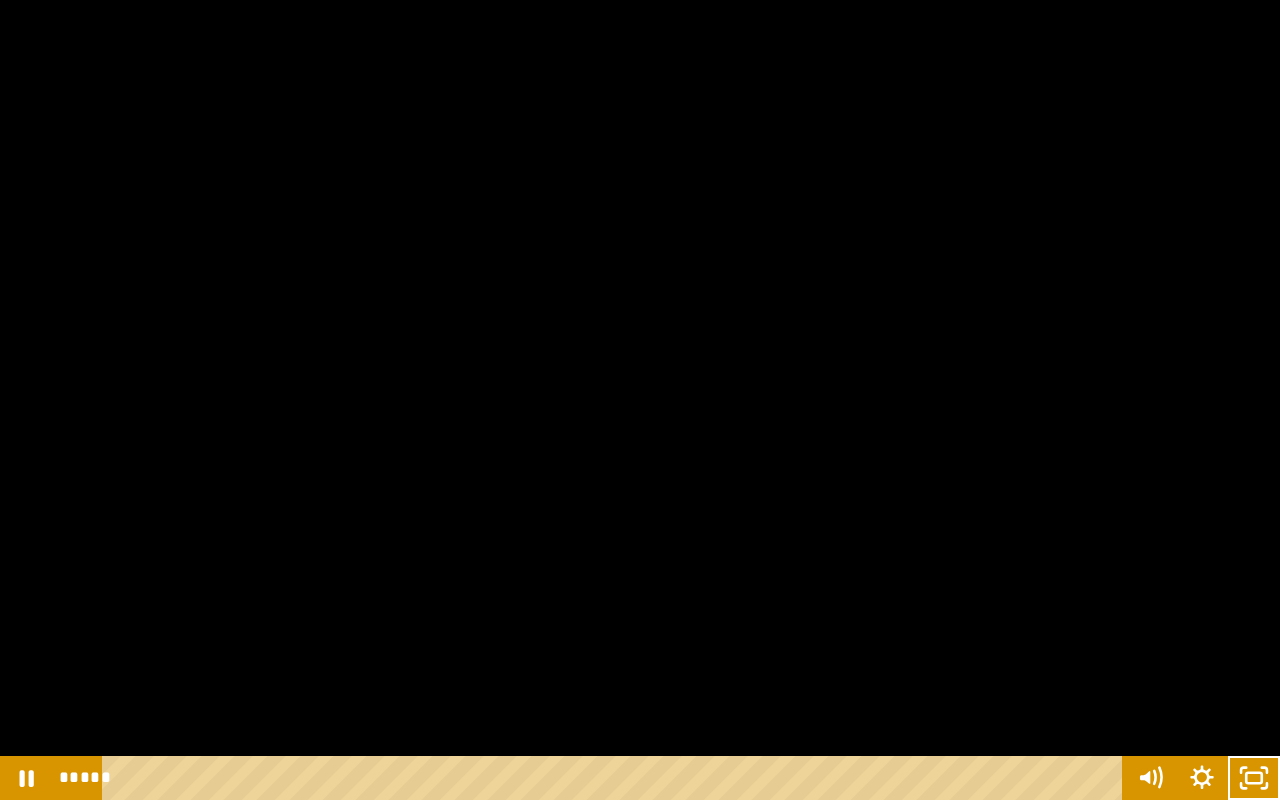 click 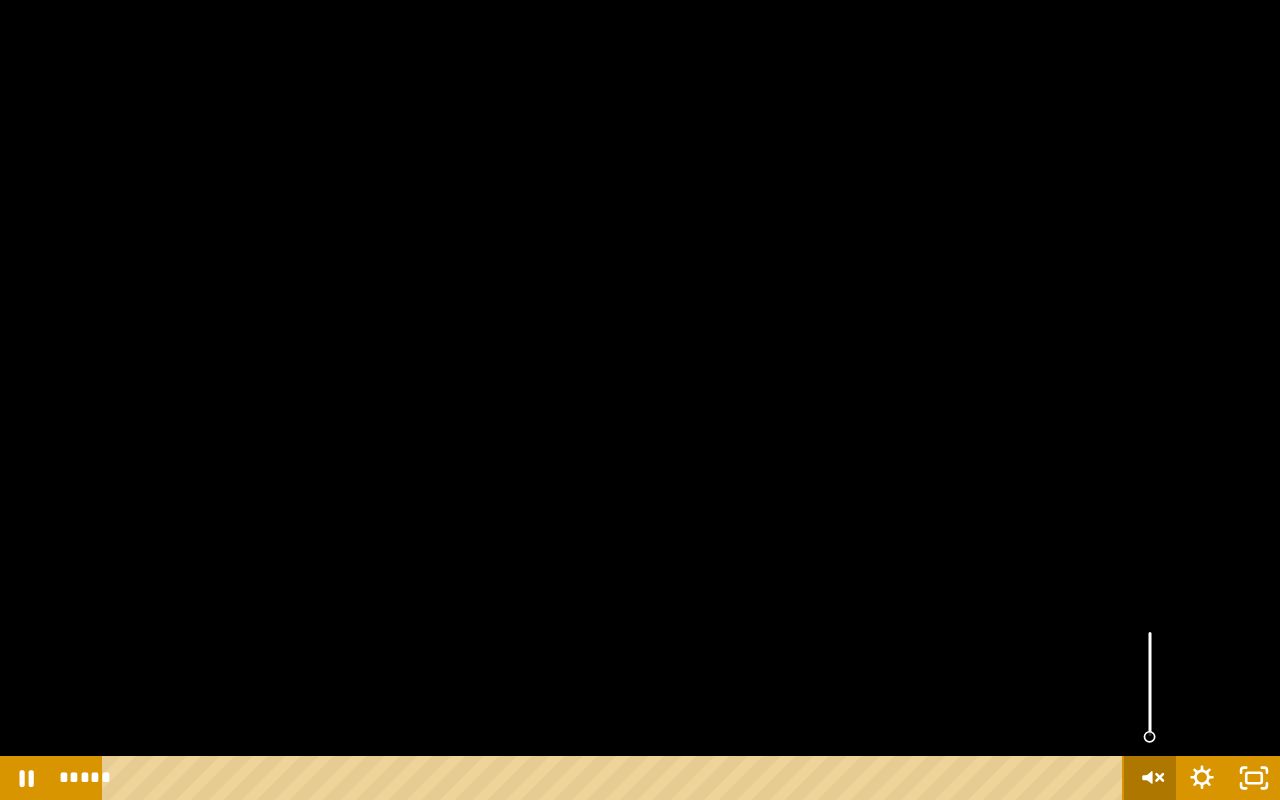 click 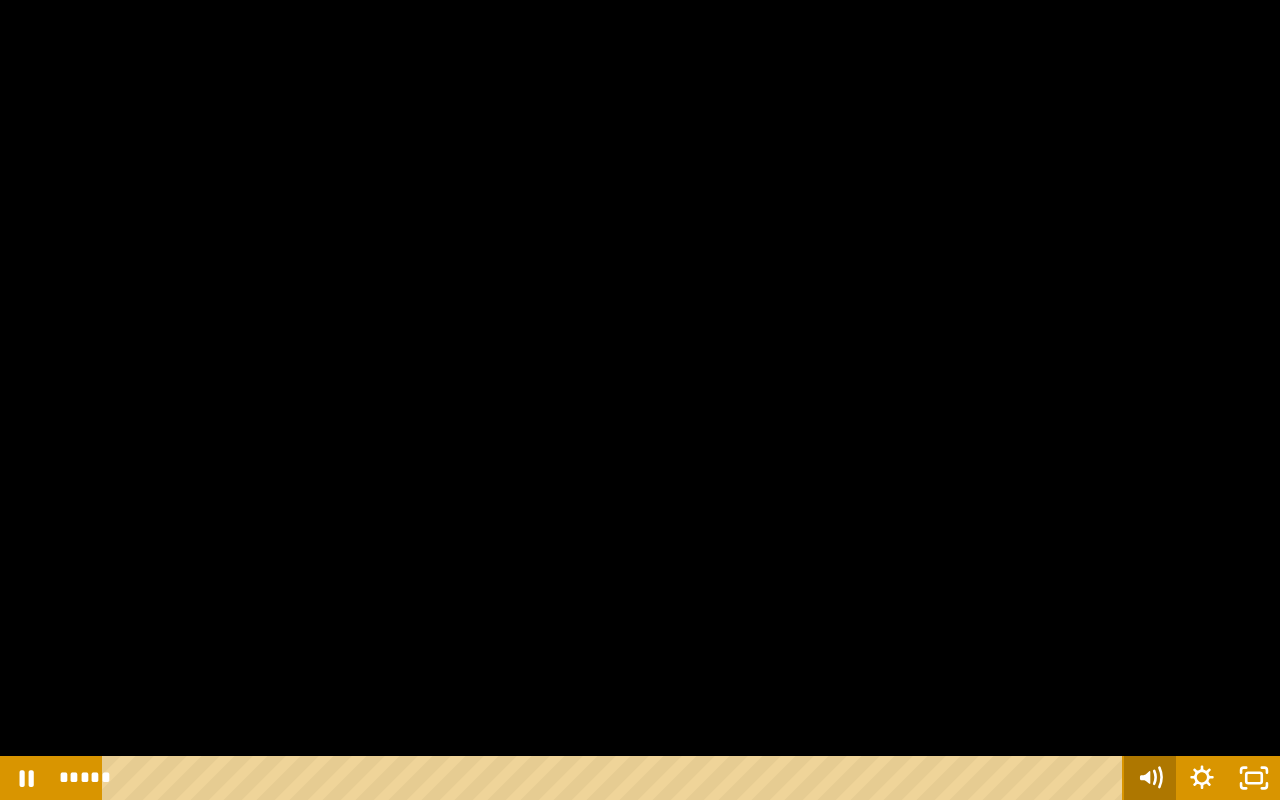 click 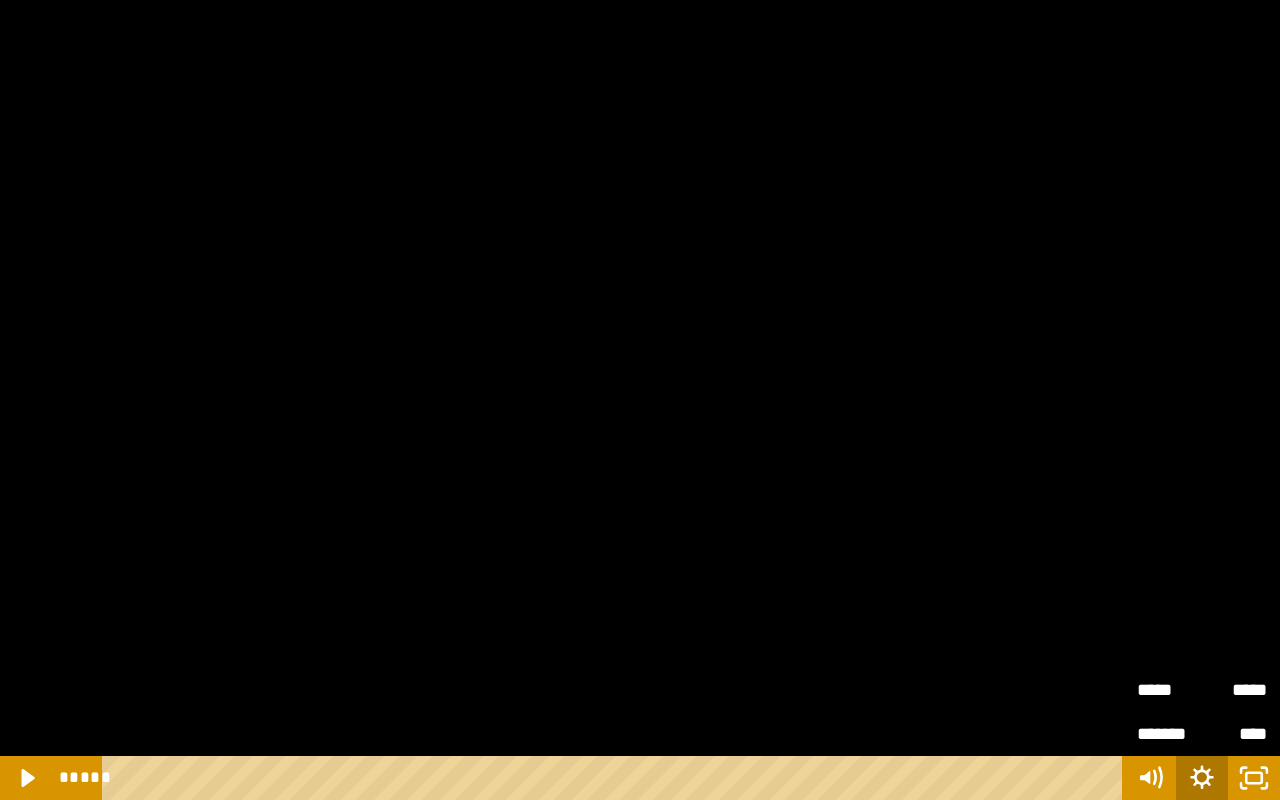 click 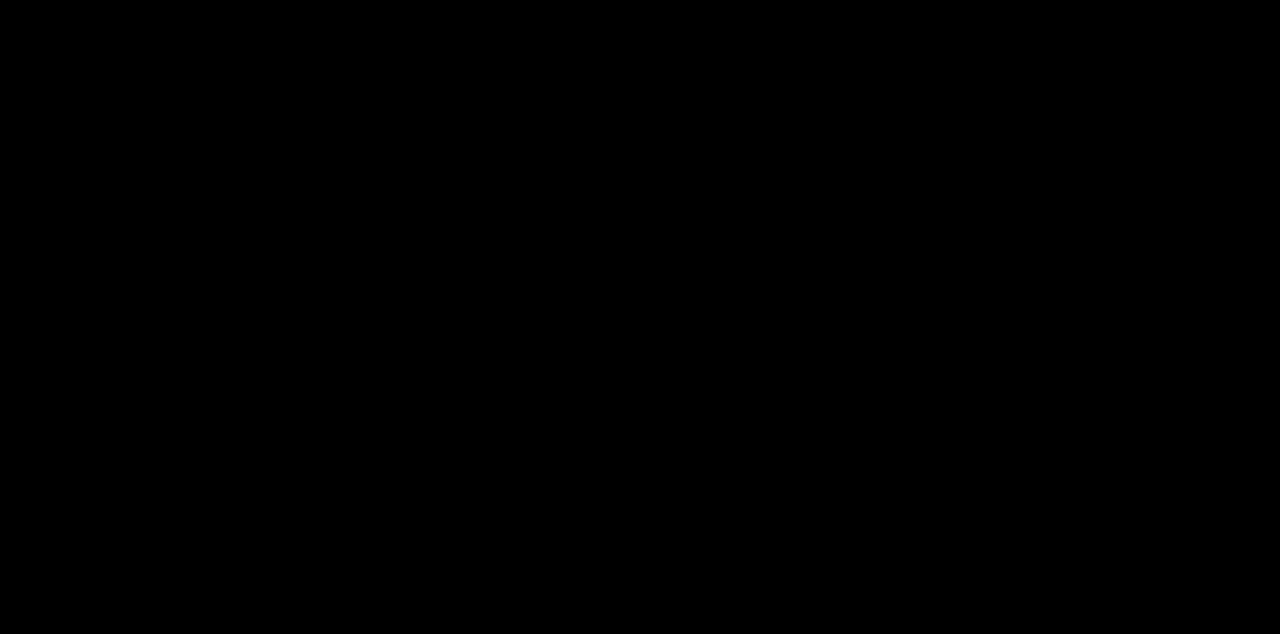 scroll, scrollTop: 1536, scrollLeft: 0, axis: vertical 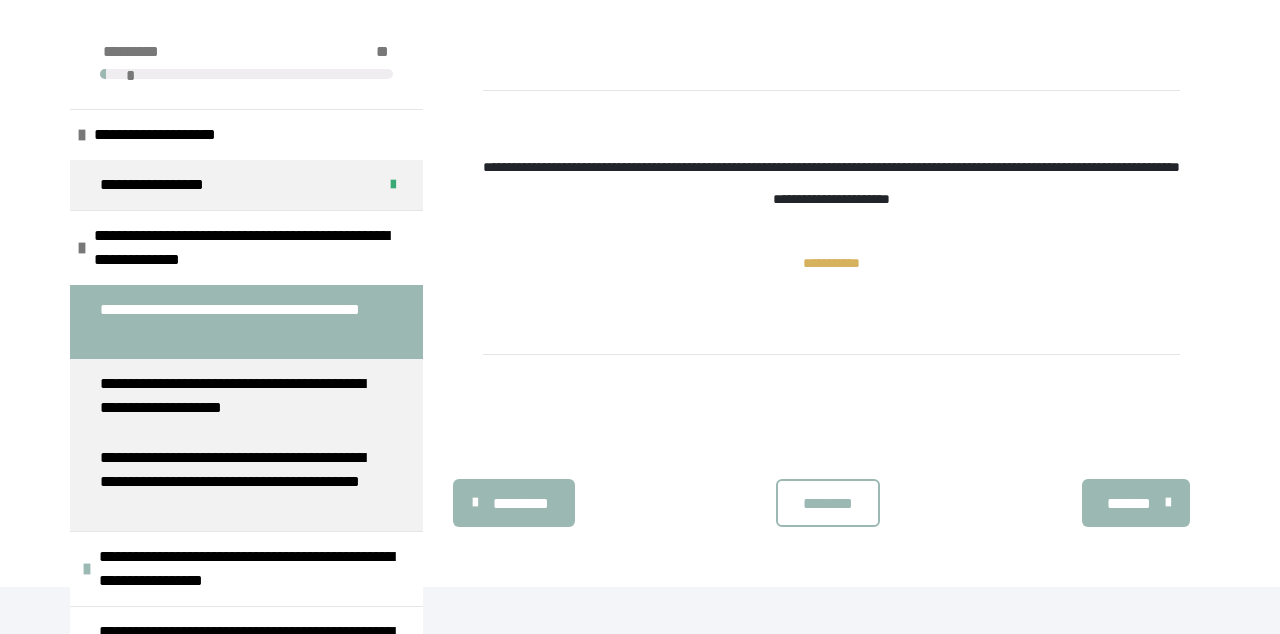 click on "********" at bounding box center (828, 504) 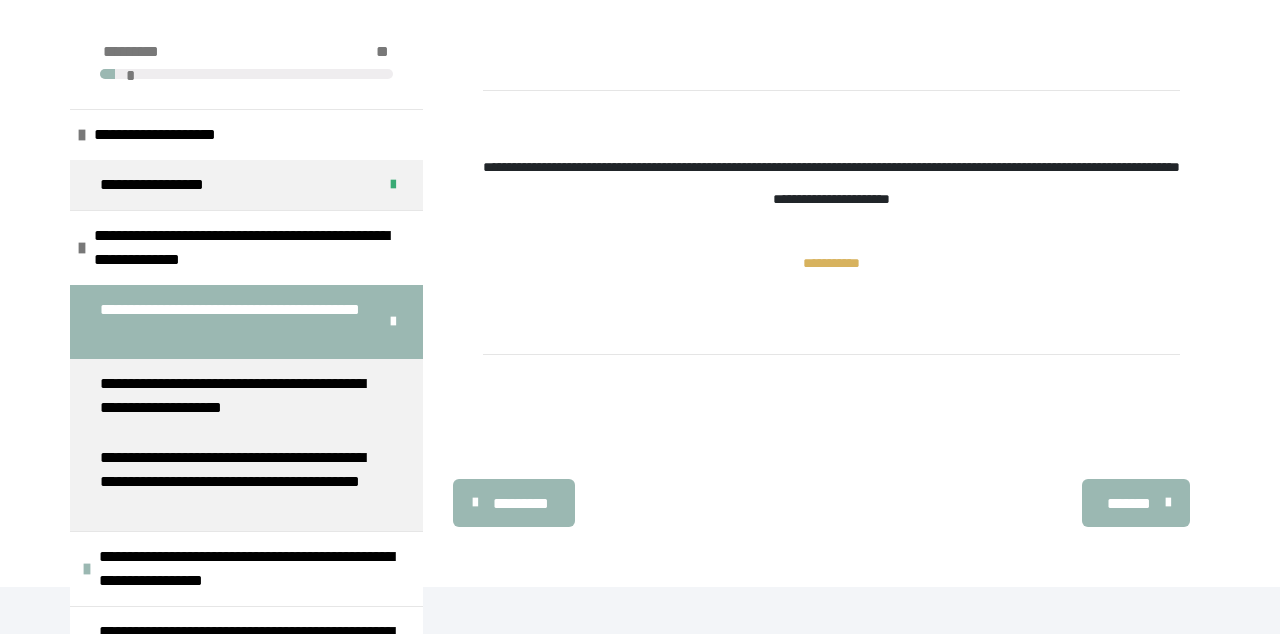 click on "*******" at bounding box center (1129, 504) 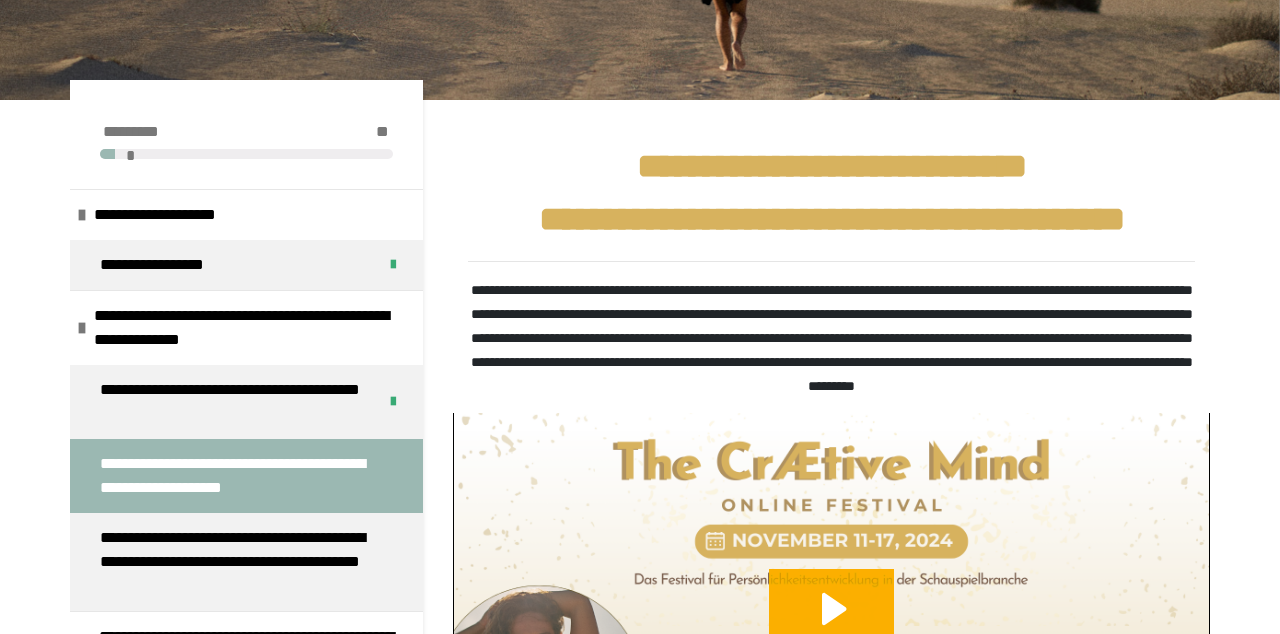 scroll, scrollTop: 181, scrollLeft: 0, axis: vertical 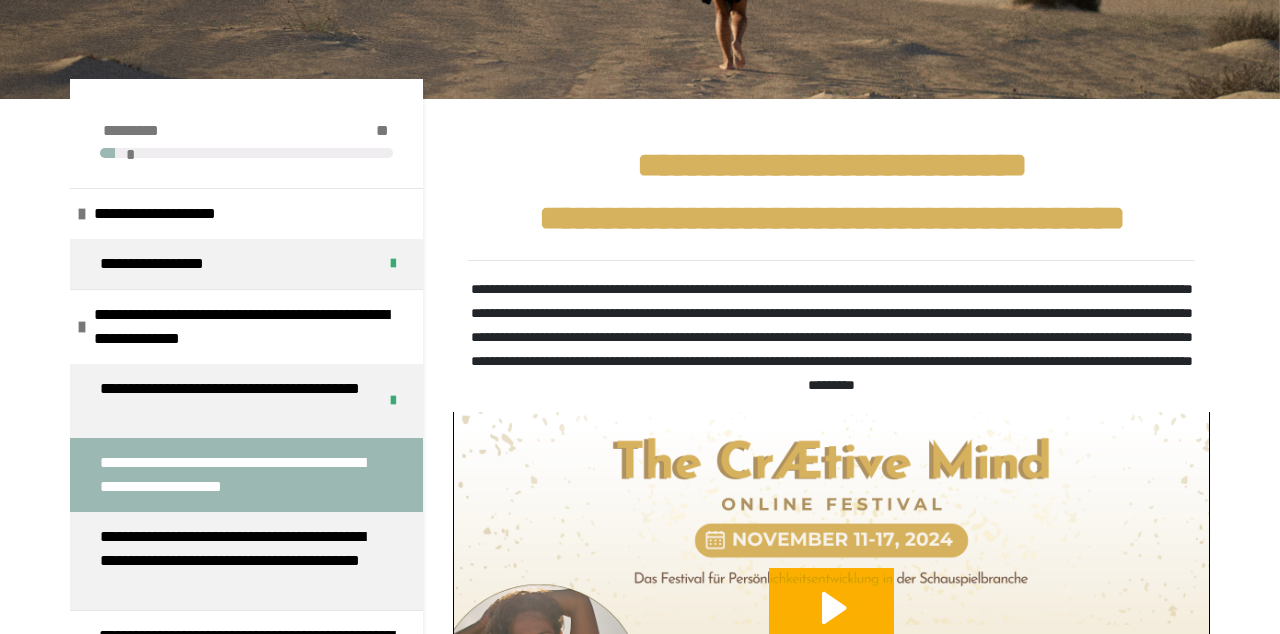 click on "**********" at bounding box center (246, 264) 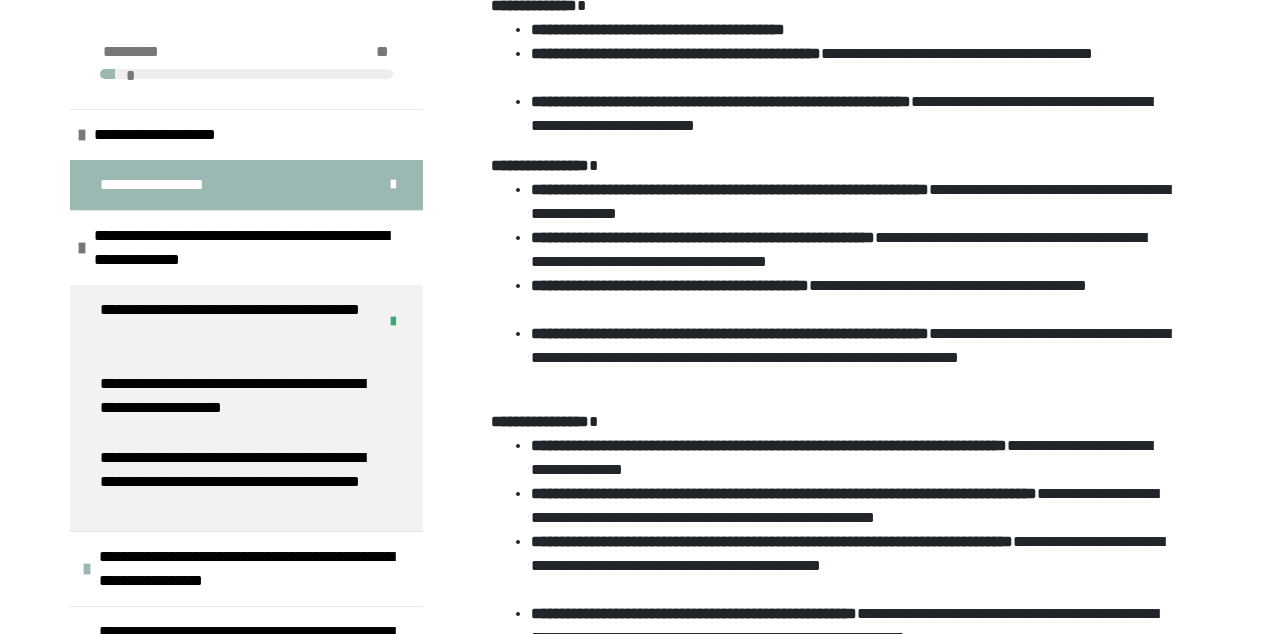 scroll, scrollTop: 1222, scrollLeft: 0, axis: vertical 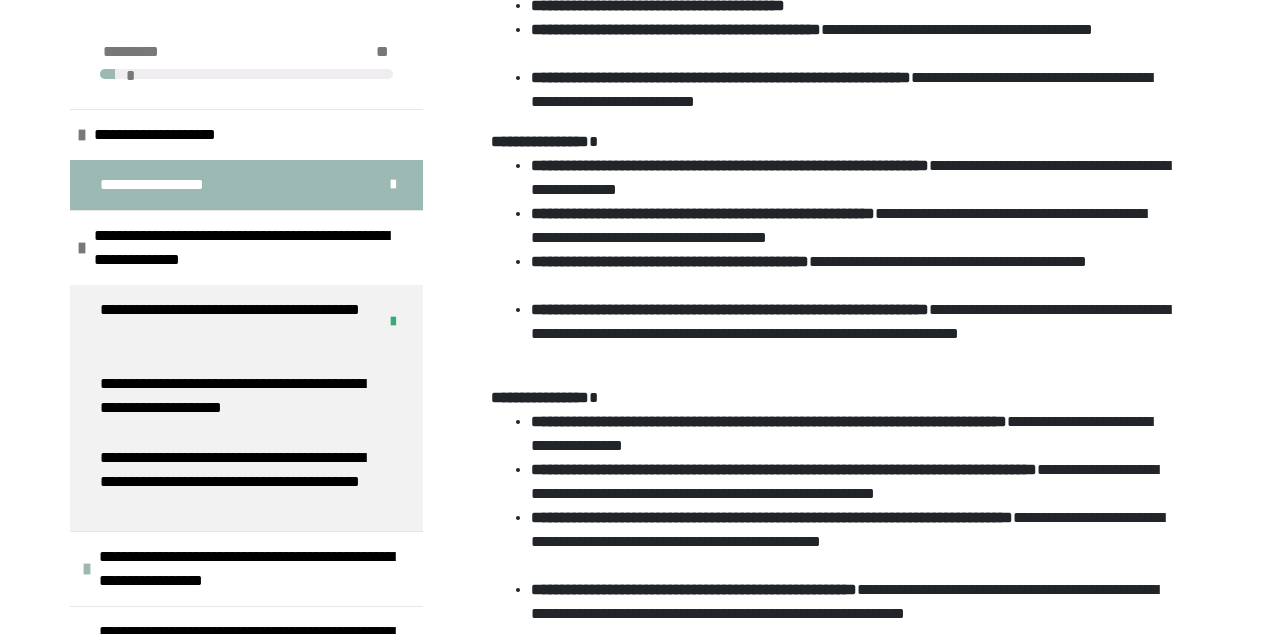 click on "**********" at bounding box center (238, 482) 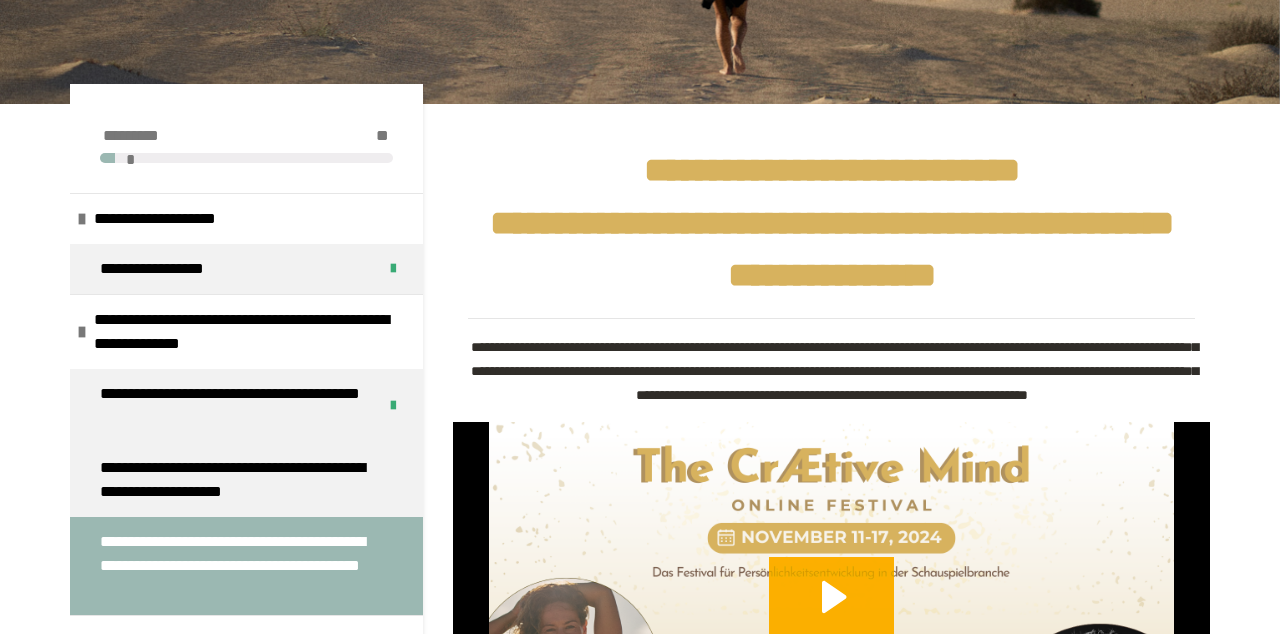 scroll, scrollTop: 174, scrollLeft: 0, axis: vertical 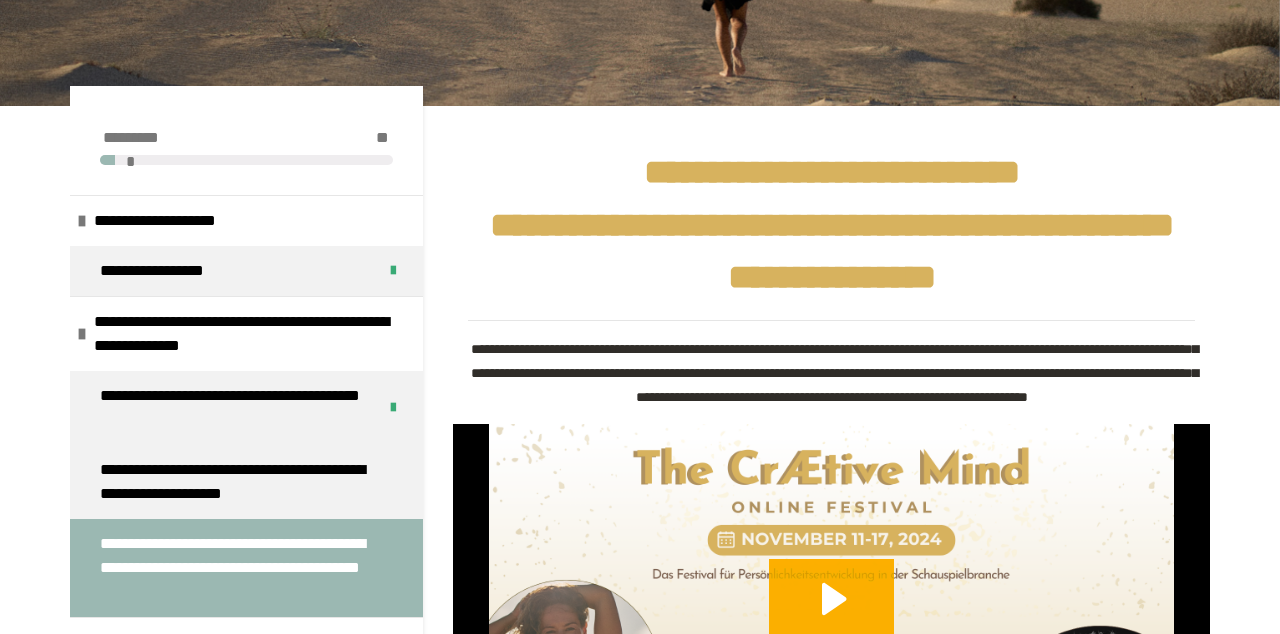 click on "**********" at bounding box center [238, 482] 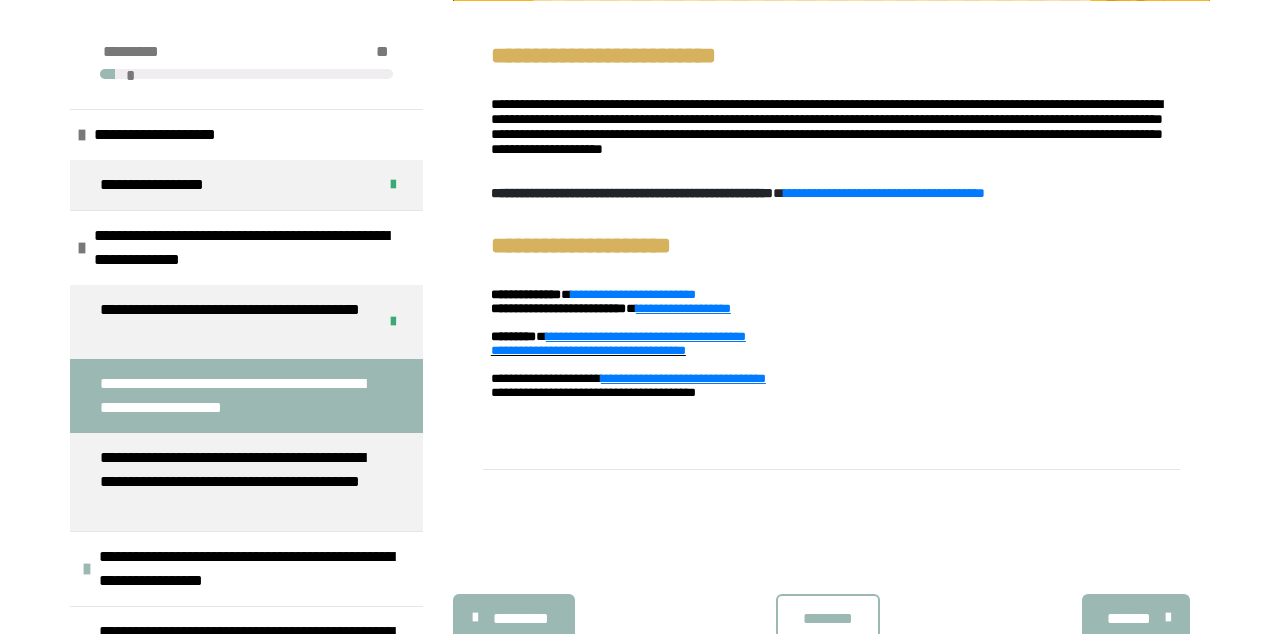 scroll, scrollTop: 1106, scrollLeft: 0, axis: vertical 